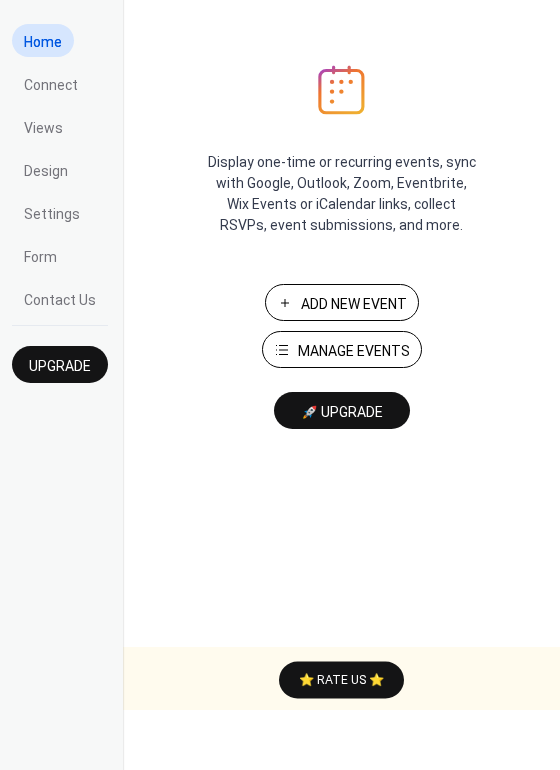 scroll, scrollTop: 0, scrollLeft: 0, axis: both 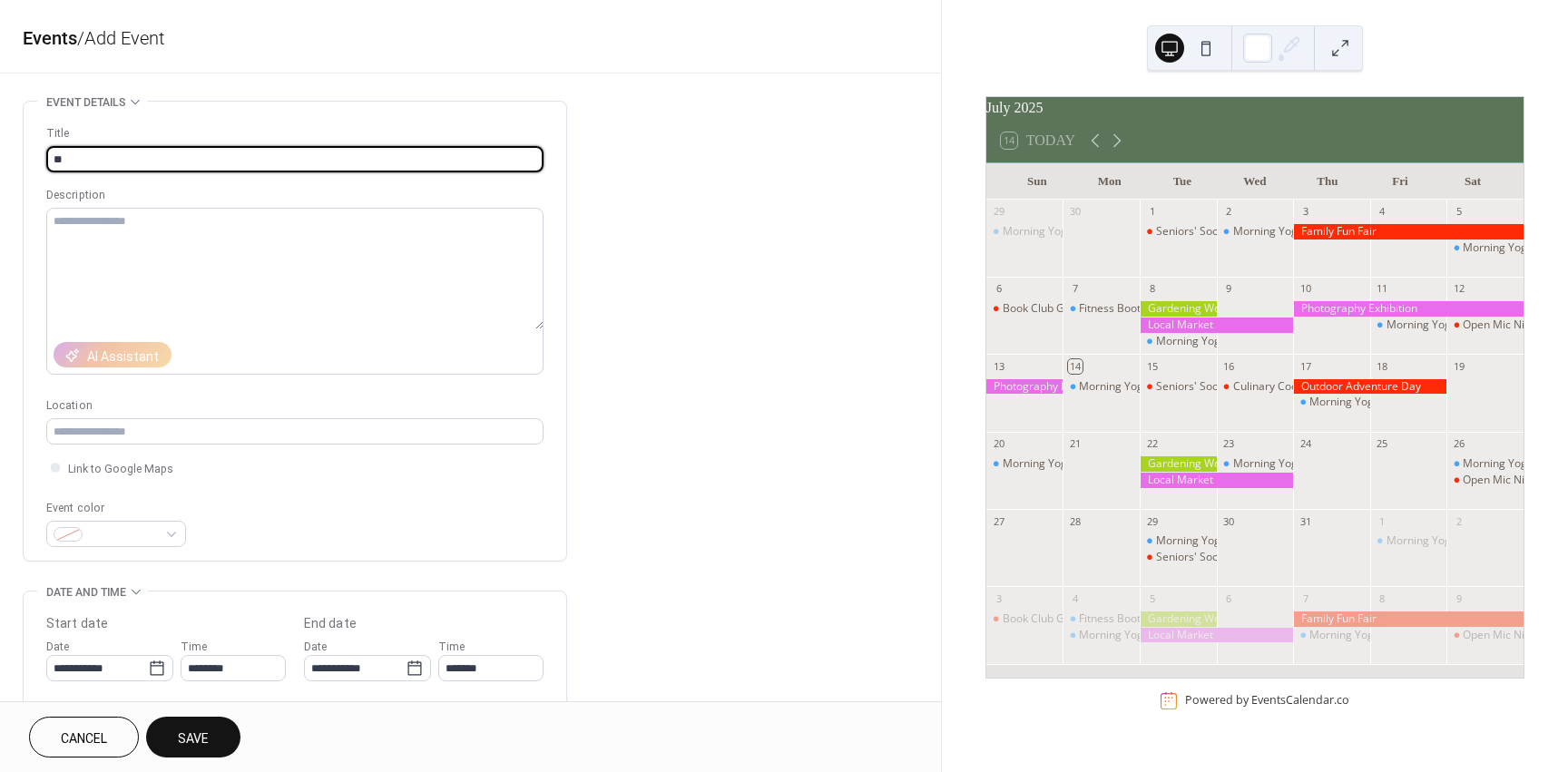 type on "*" 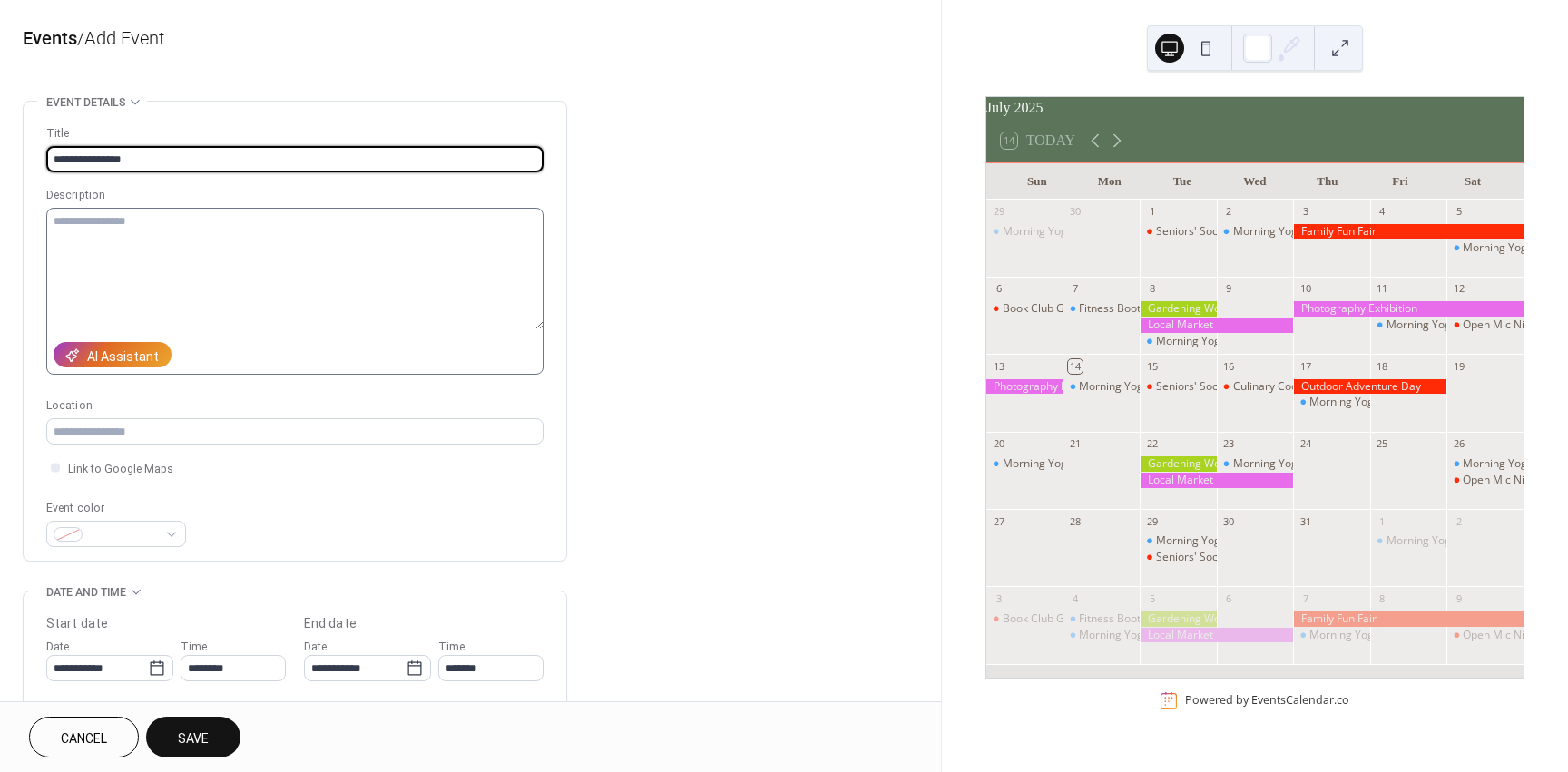 type on "**********" 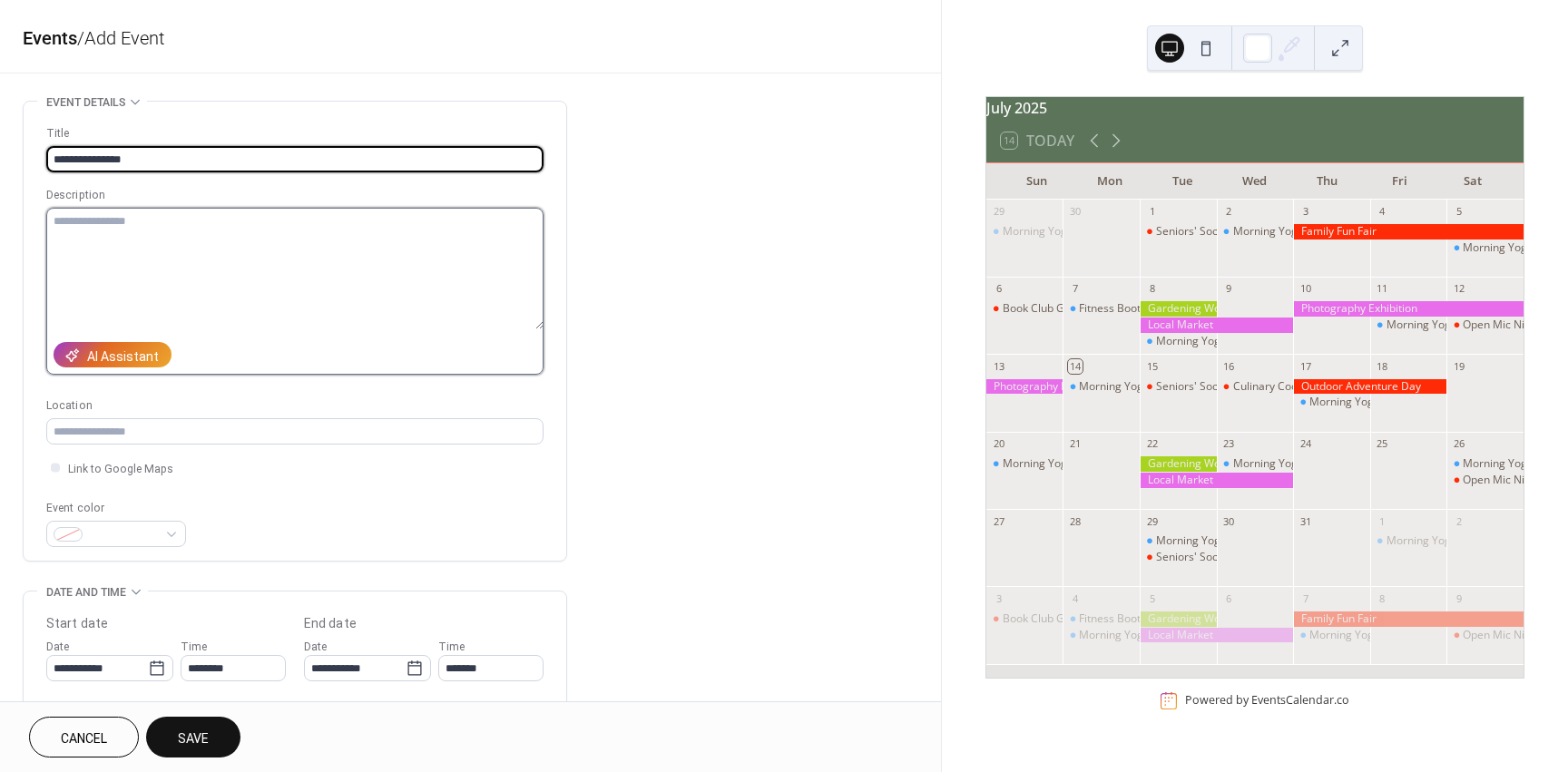 click at bounding box center [295, 269] 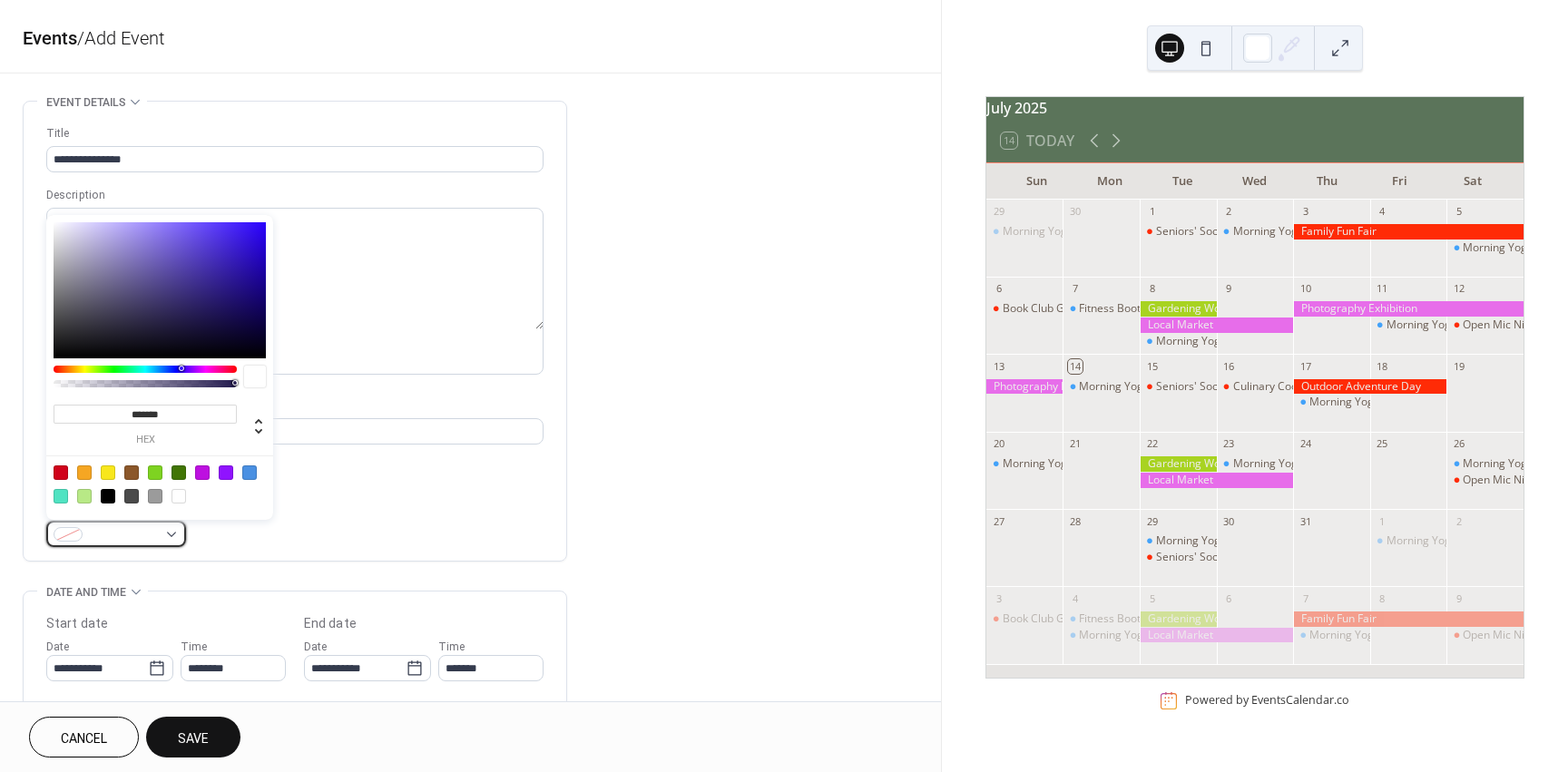 click at bounding box center (123, 535) 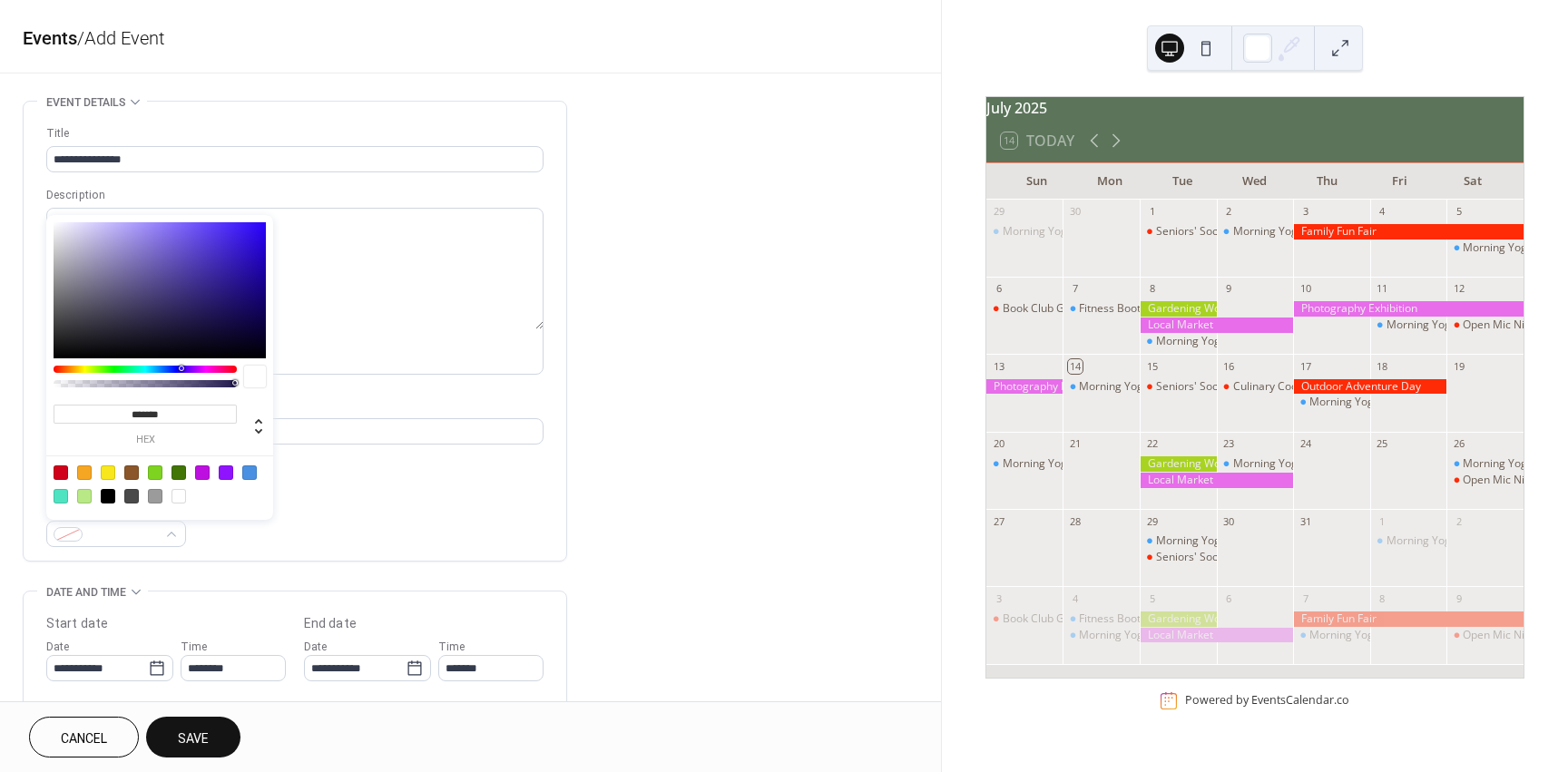 click at bounding box center [61, 473] 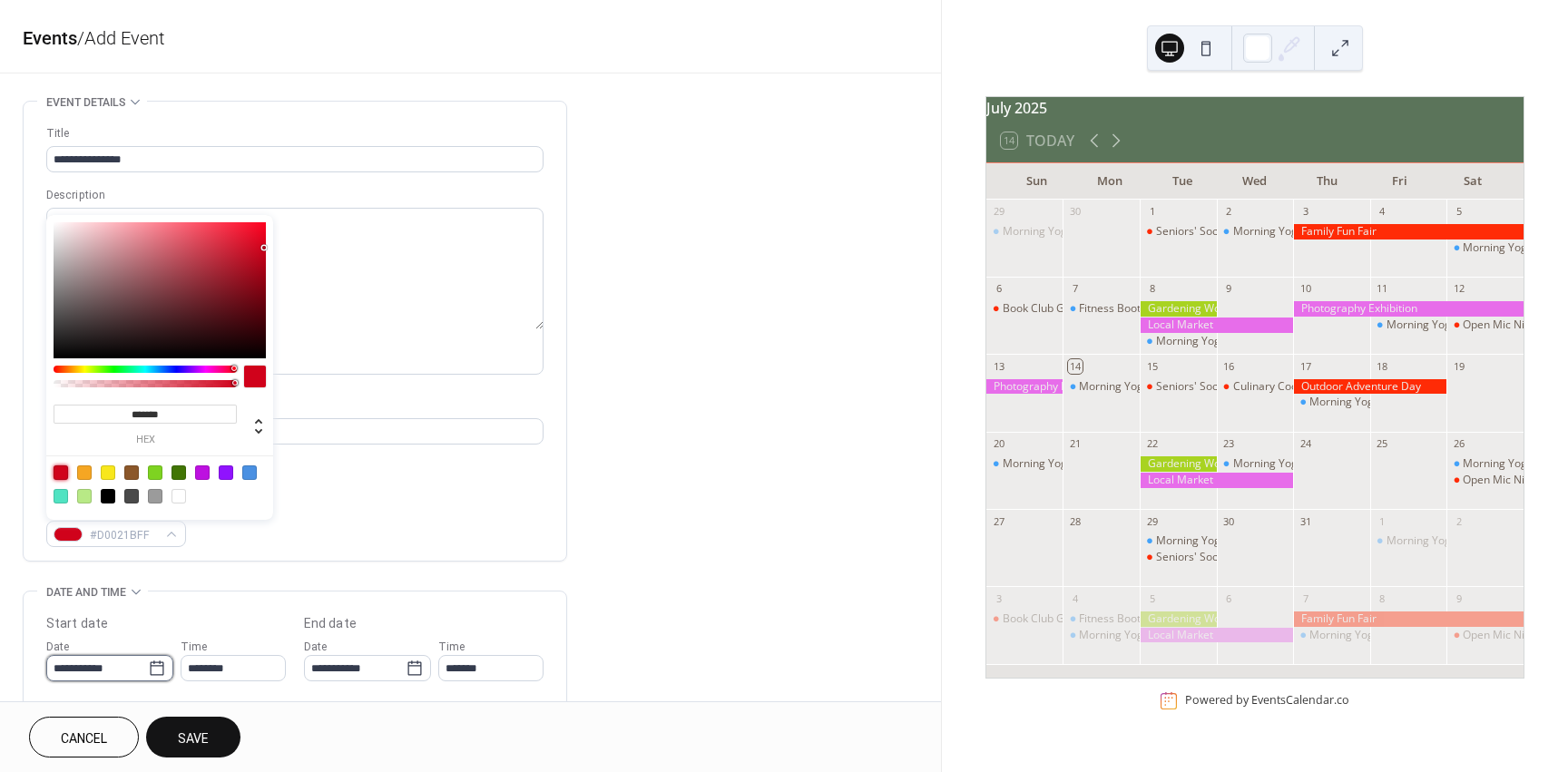 click on "**********" at bounding box center [97, 668] 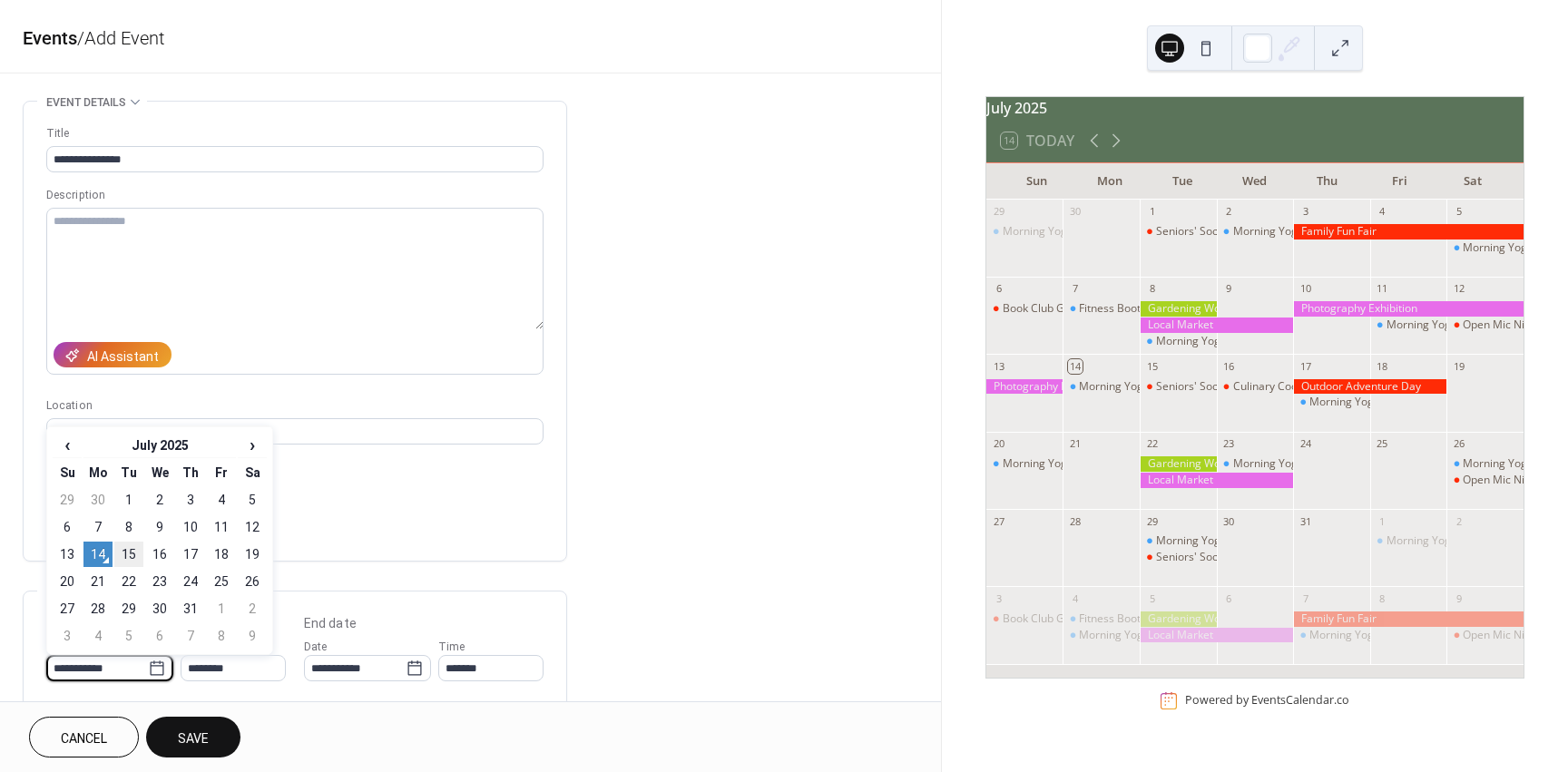 click on "15" at bounding box center (129, 554) 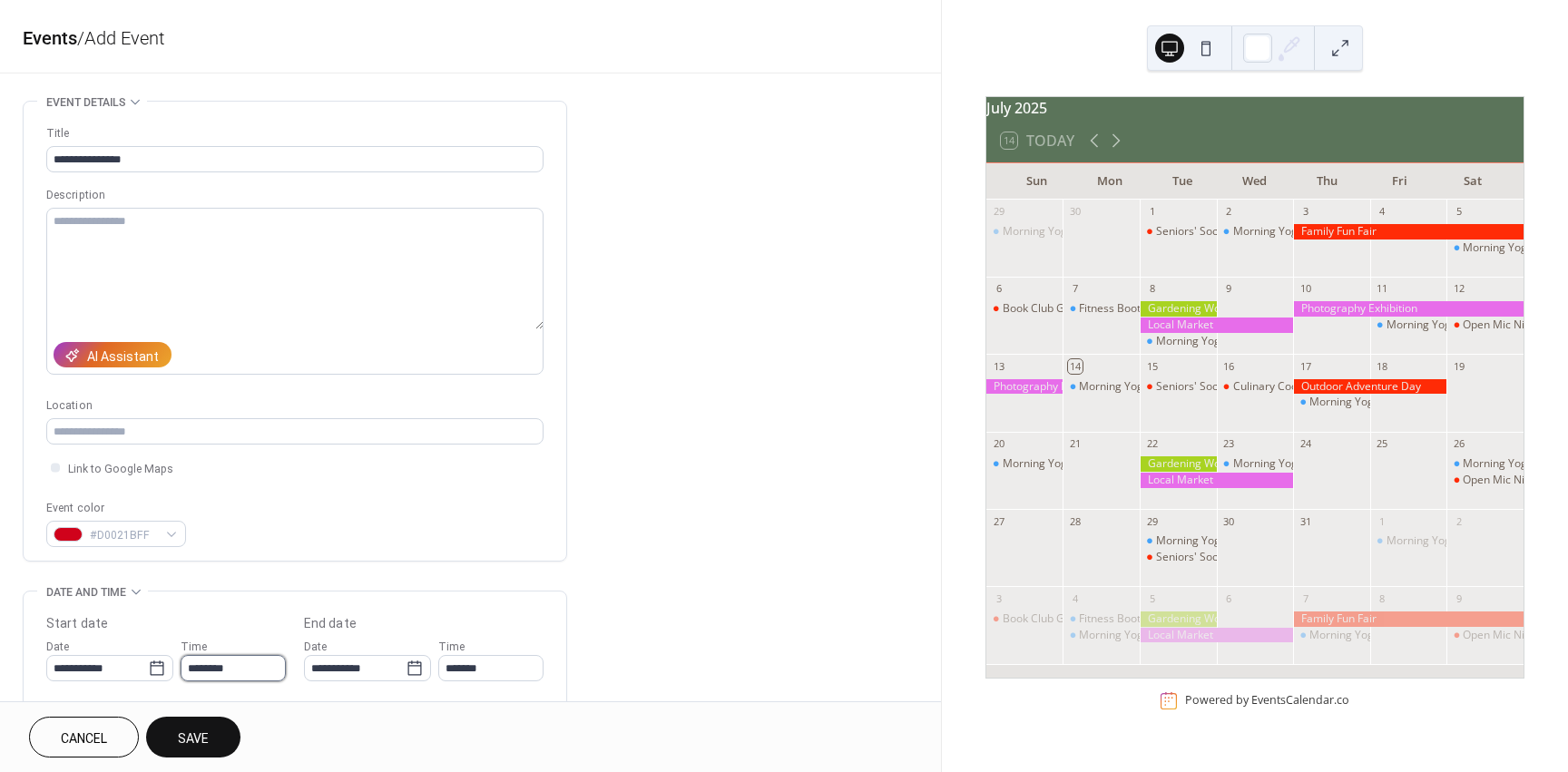 click on "********" at bounding box center (233, 668) 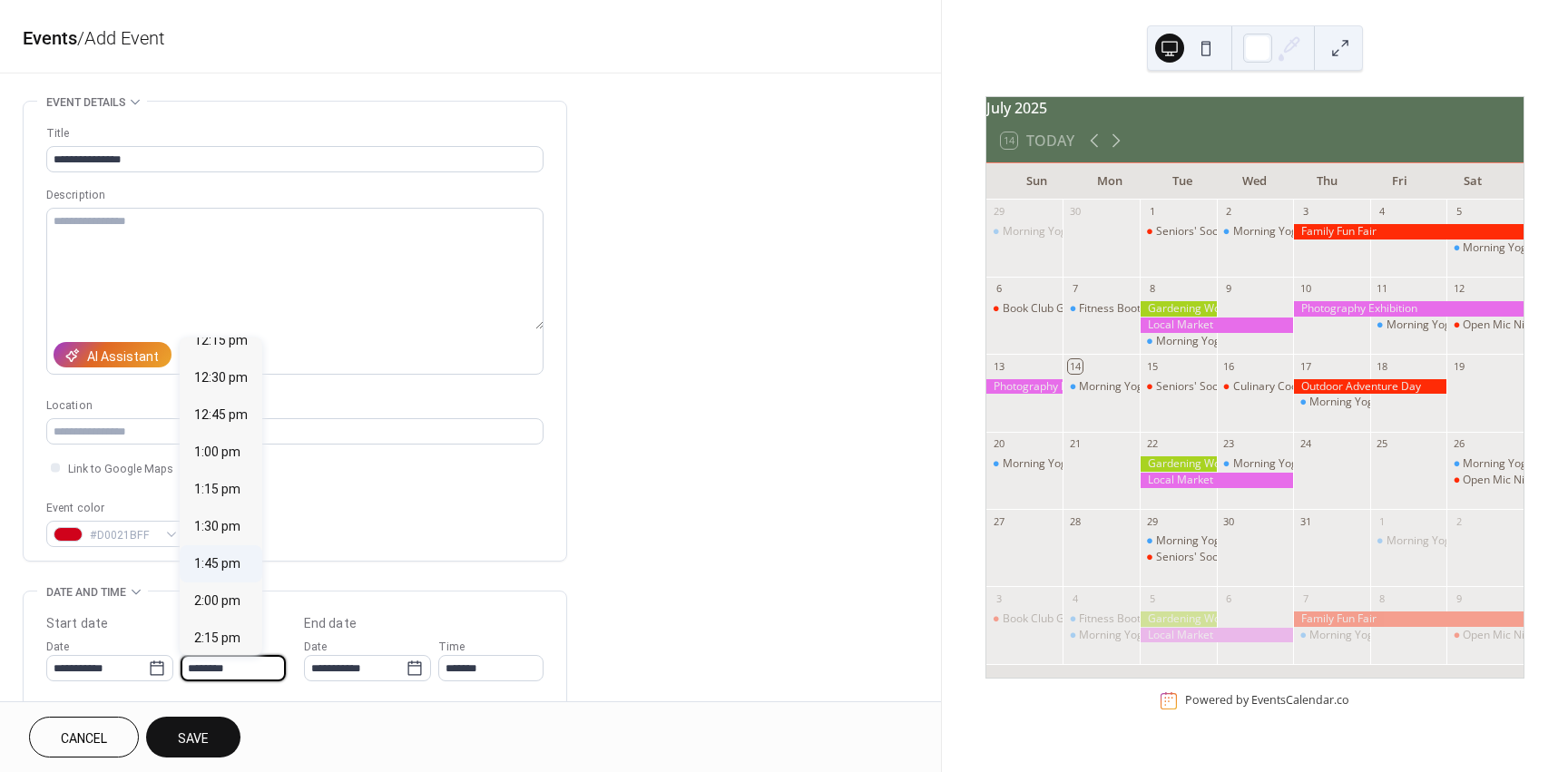 scroll, scrollTop: 1876, scrollLeft: 0, axis: vertical 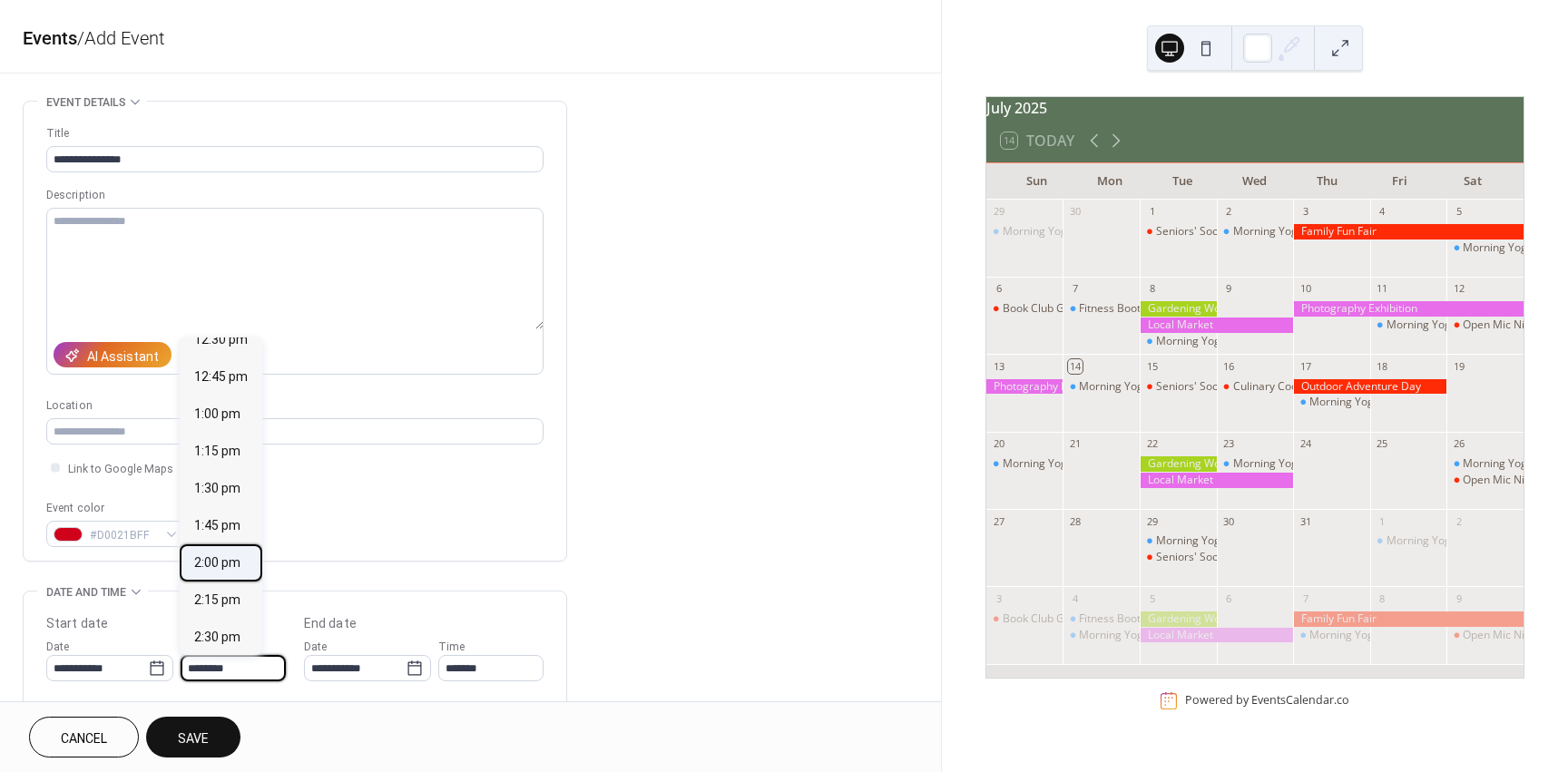 click on "2:00 pm" at bounding box center (217, 562) 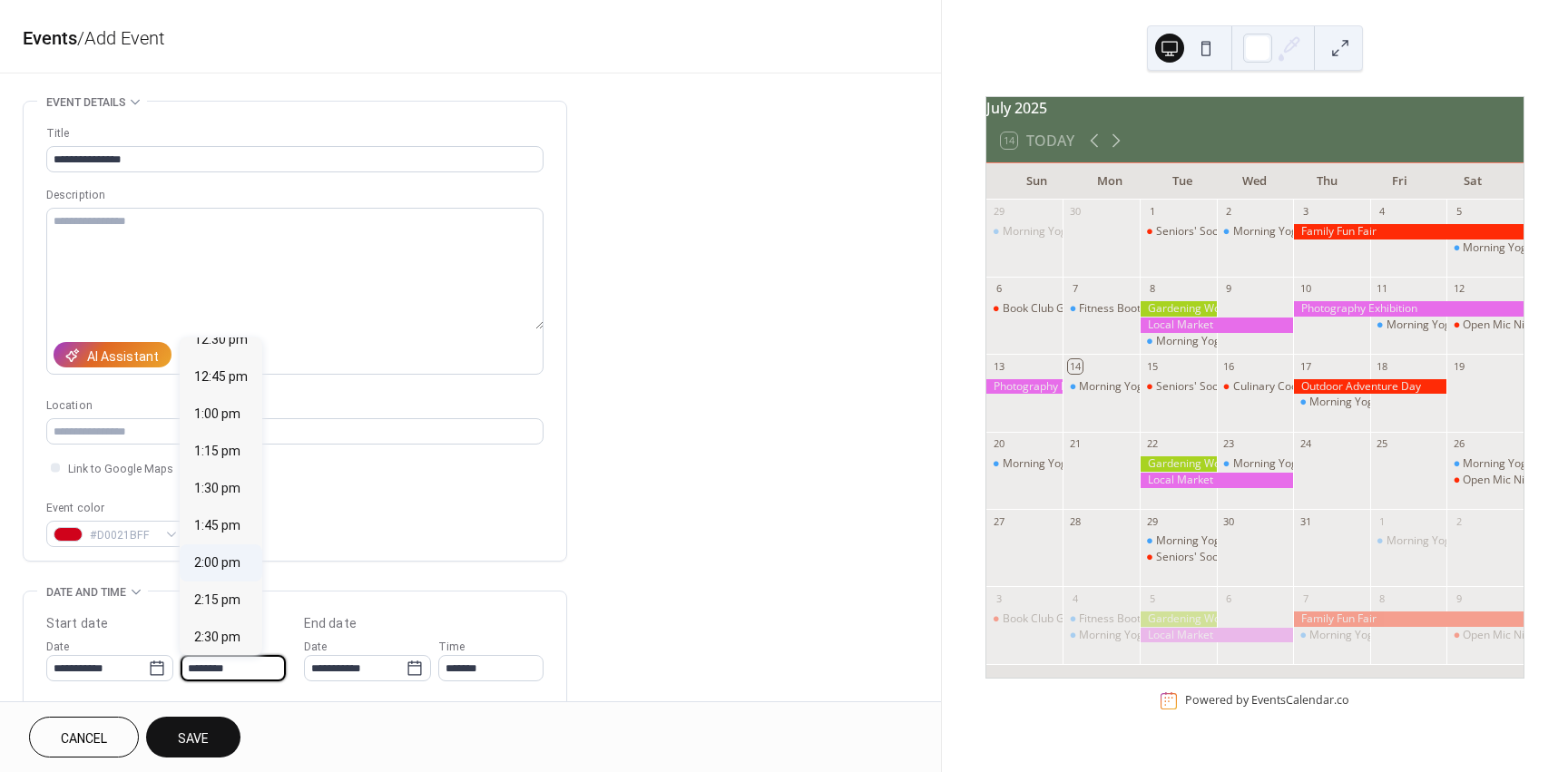 type on "*******" 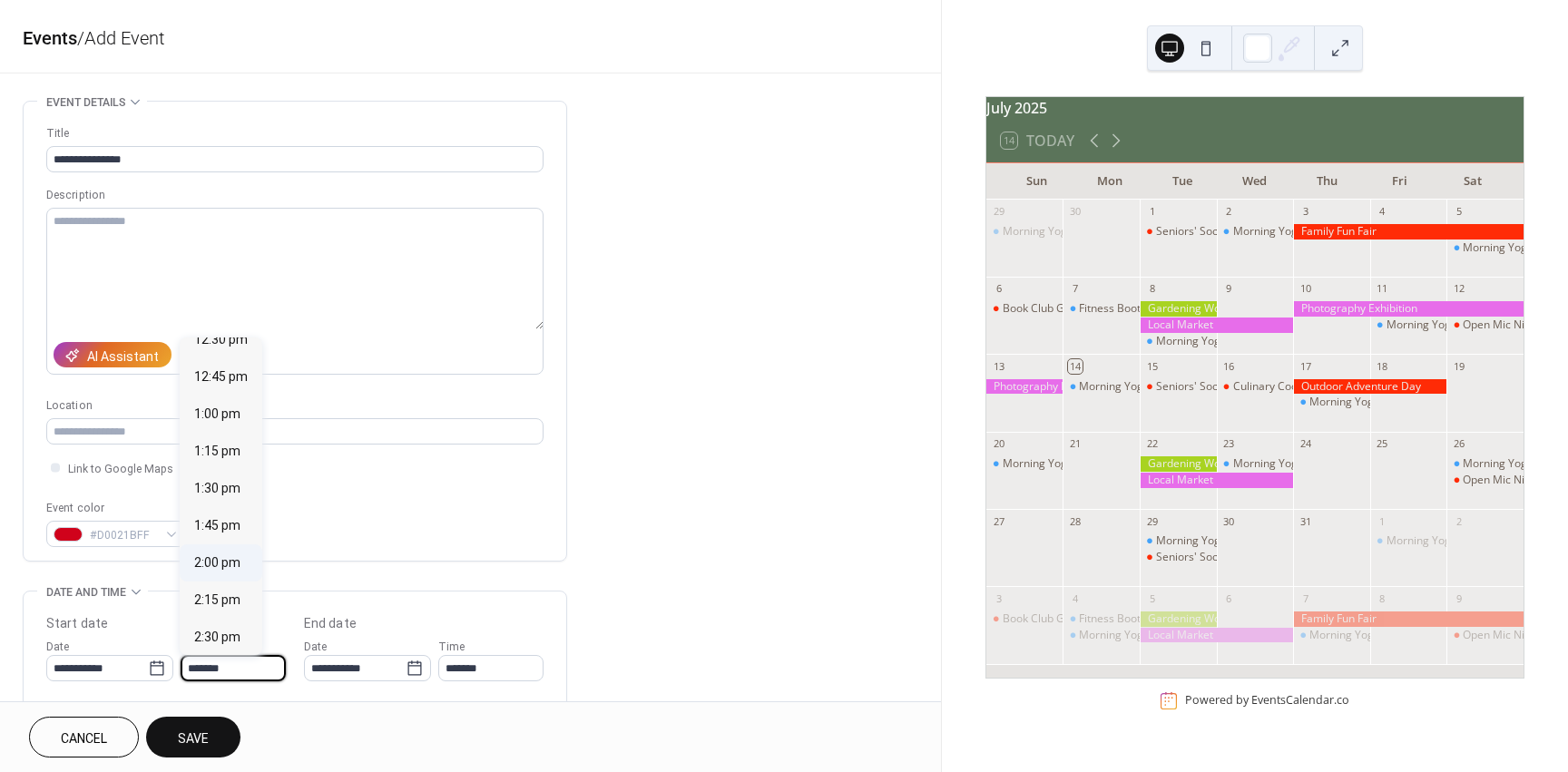 type on "*******" 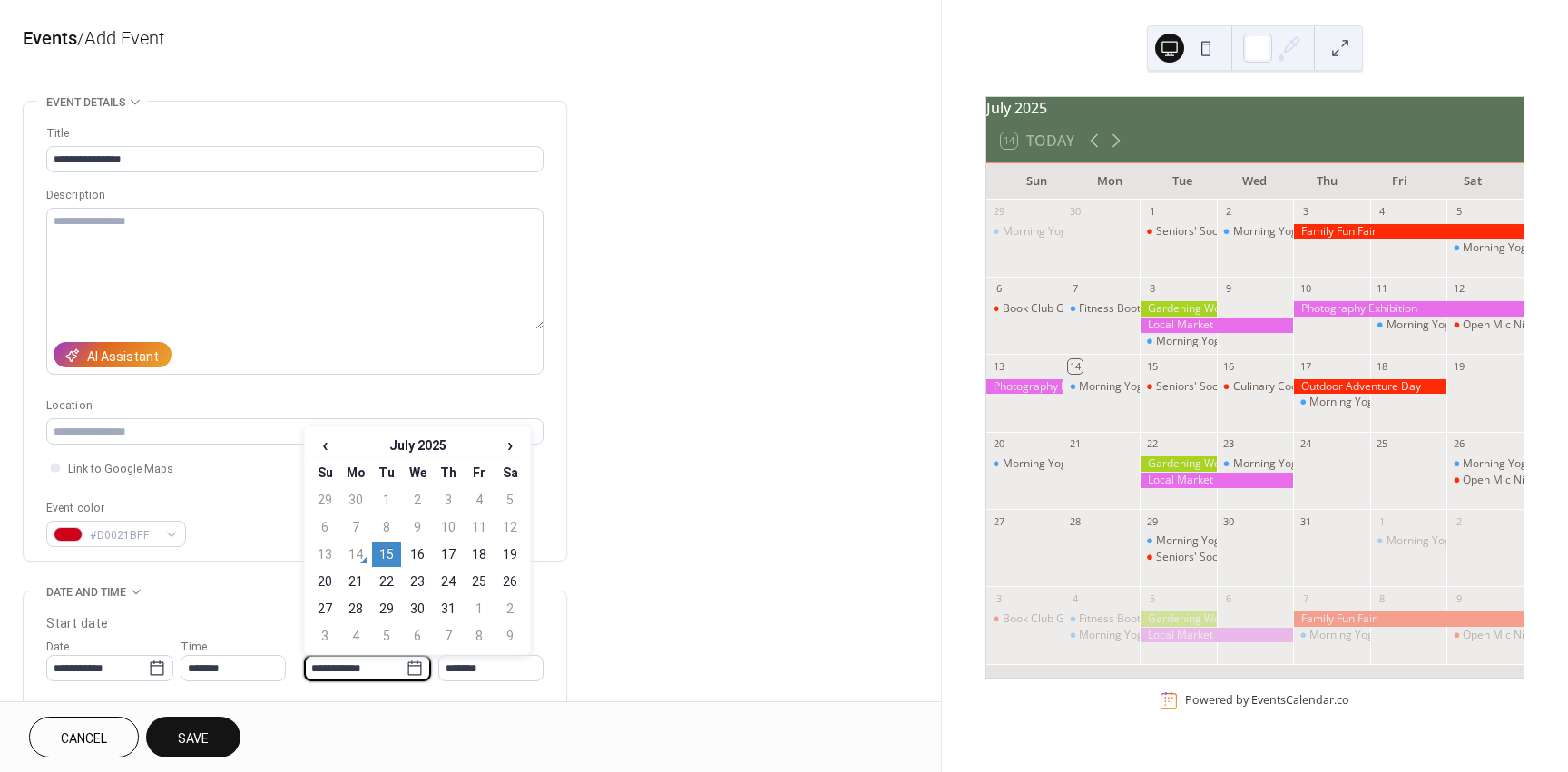click on "**********" at bounding box center (355, 668) 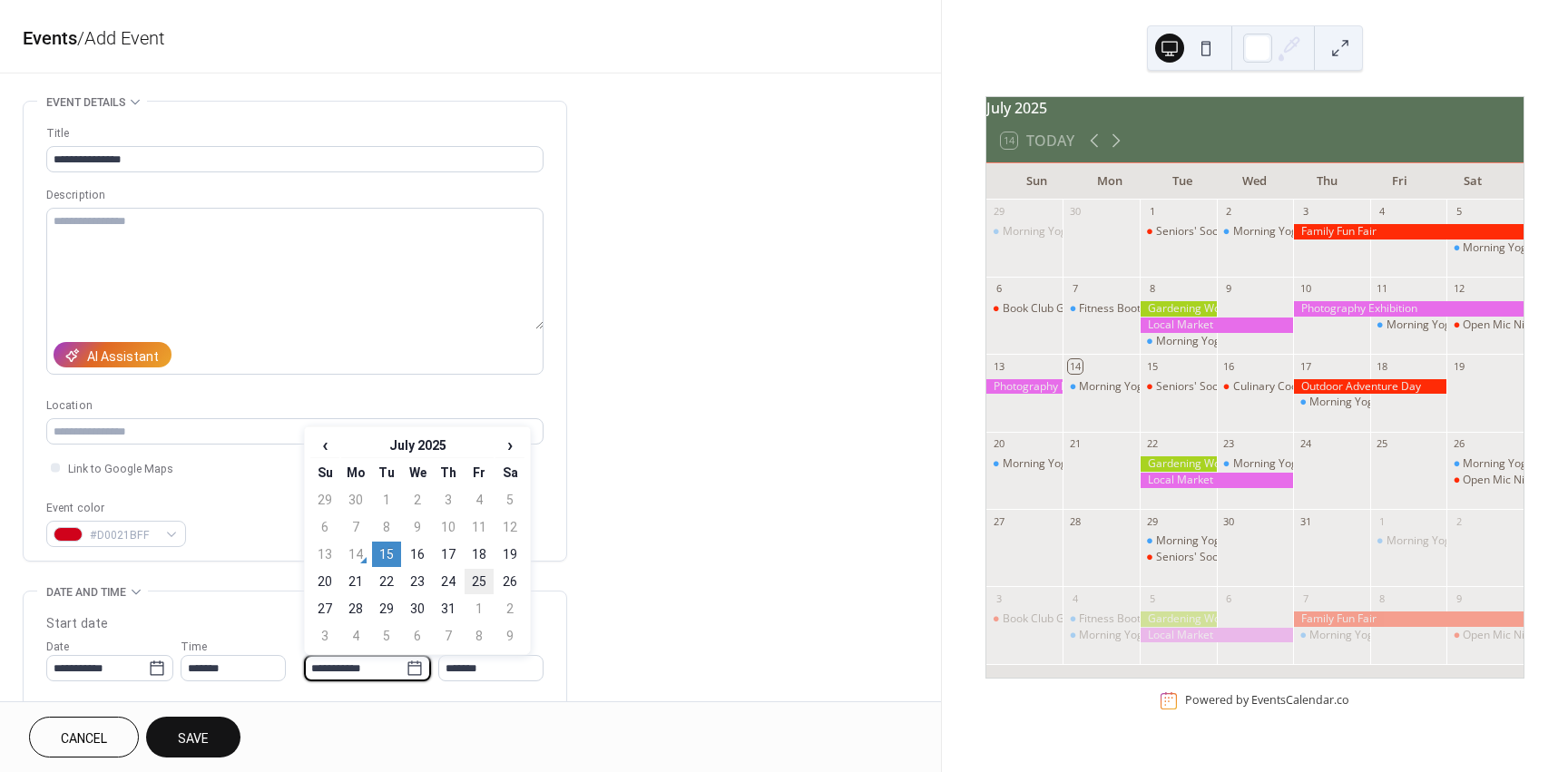 click on "25" at bounding box center (479, 581) 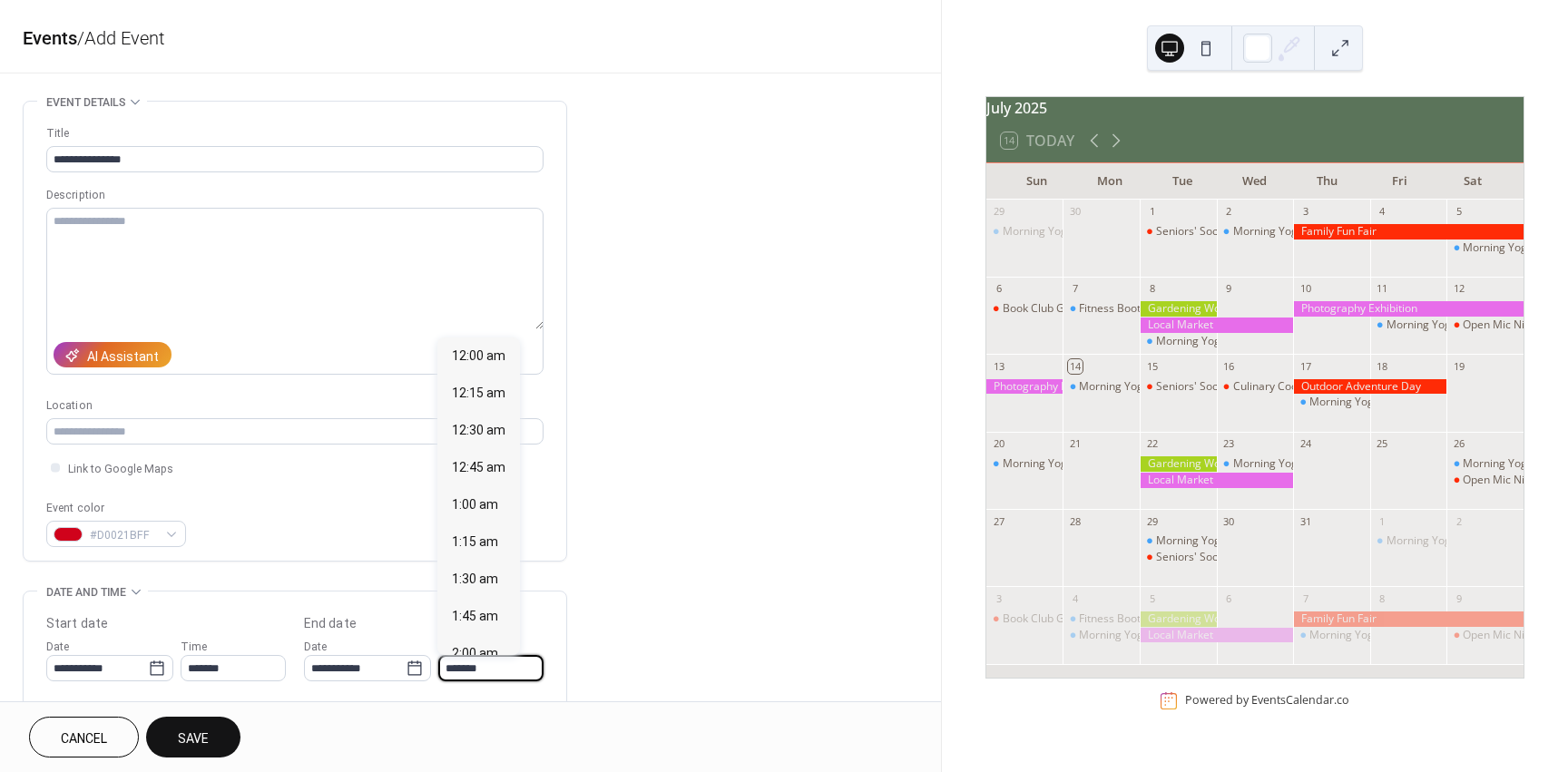 click on "*******" at bounding box center [491, 668] 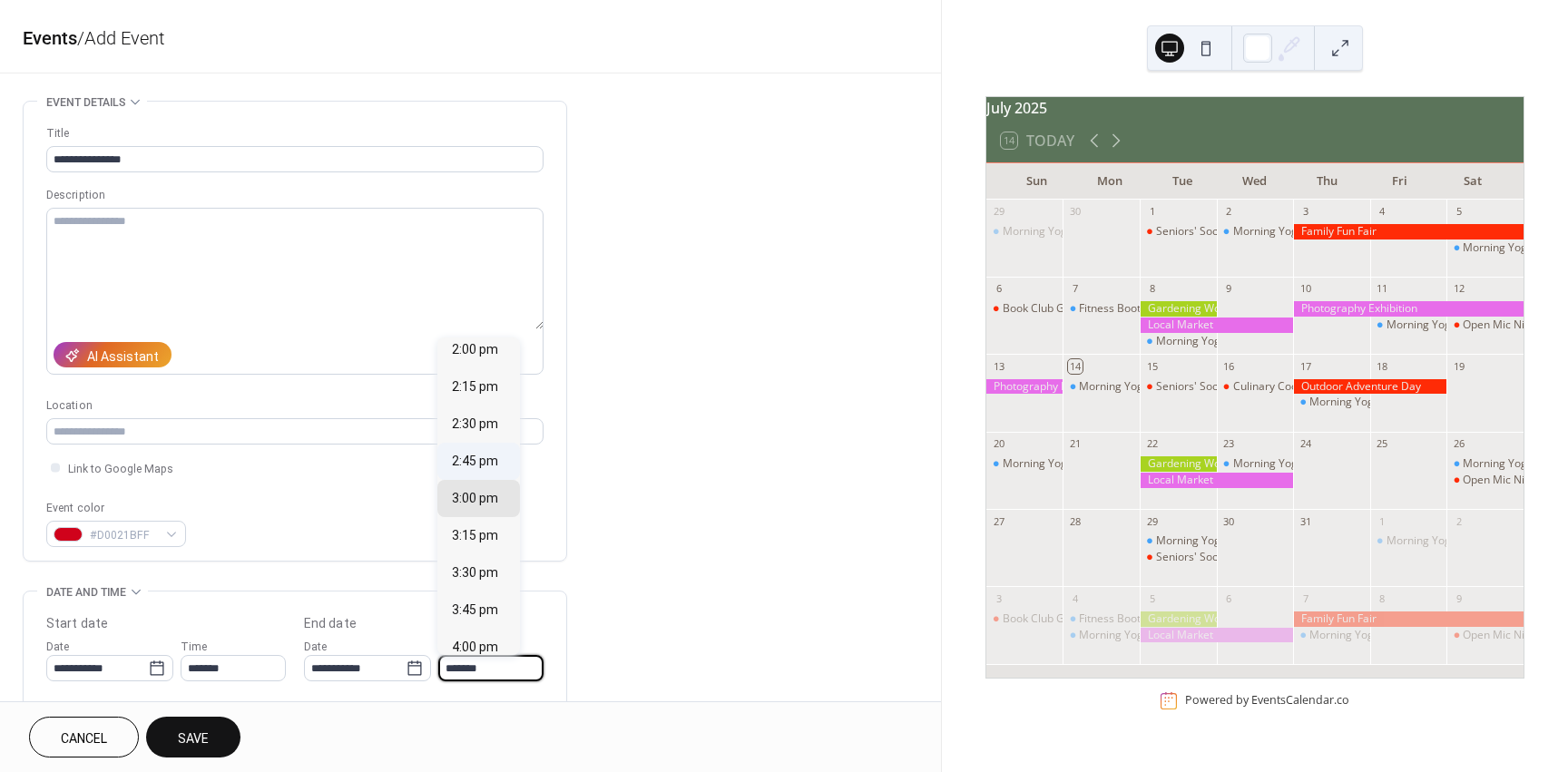 scroll, scrollTop: 2050, scrollLeft: 0, axis: vertical 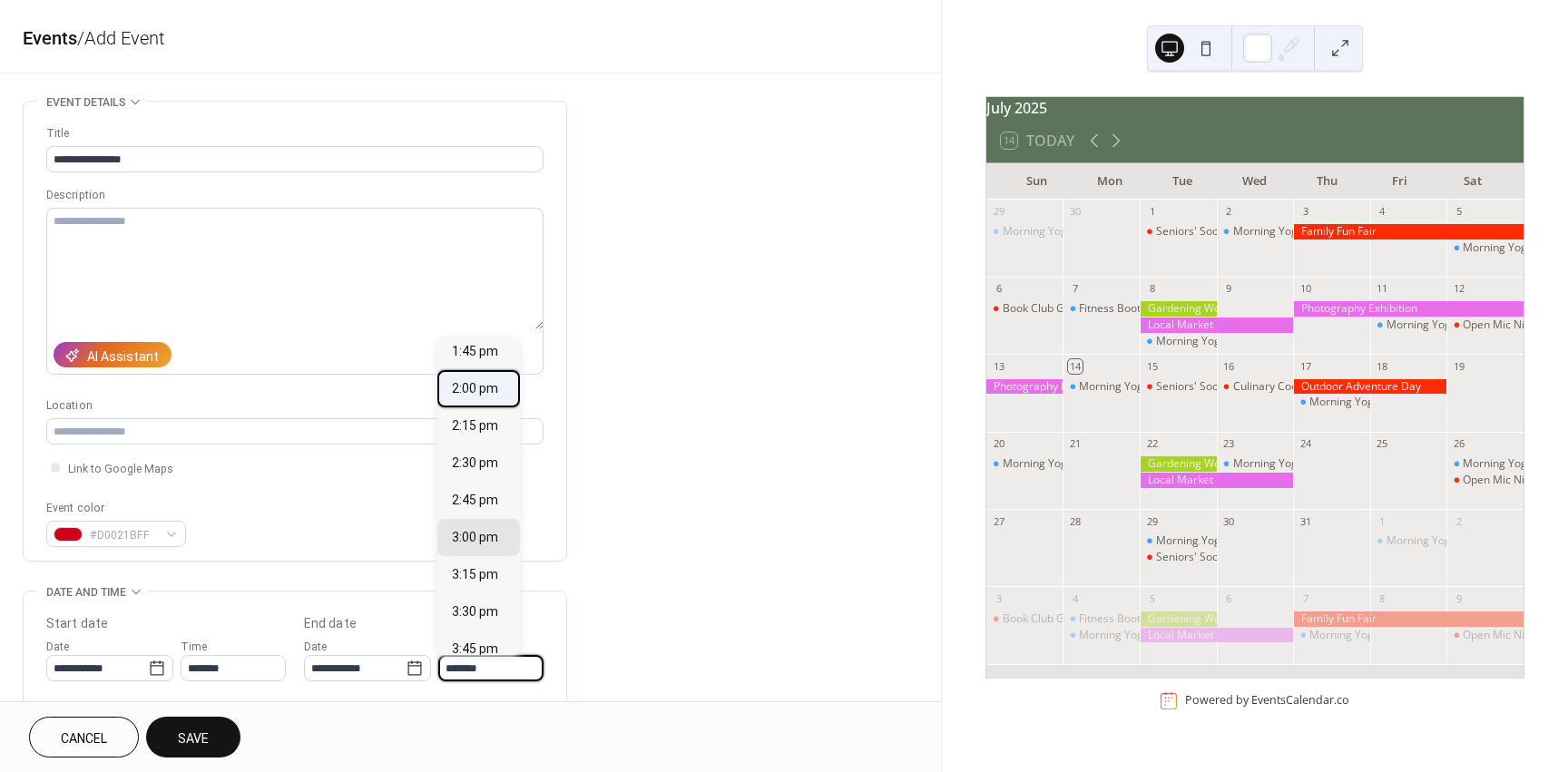 click on "2:00 pm" at bounding box center (475, 388) 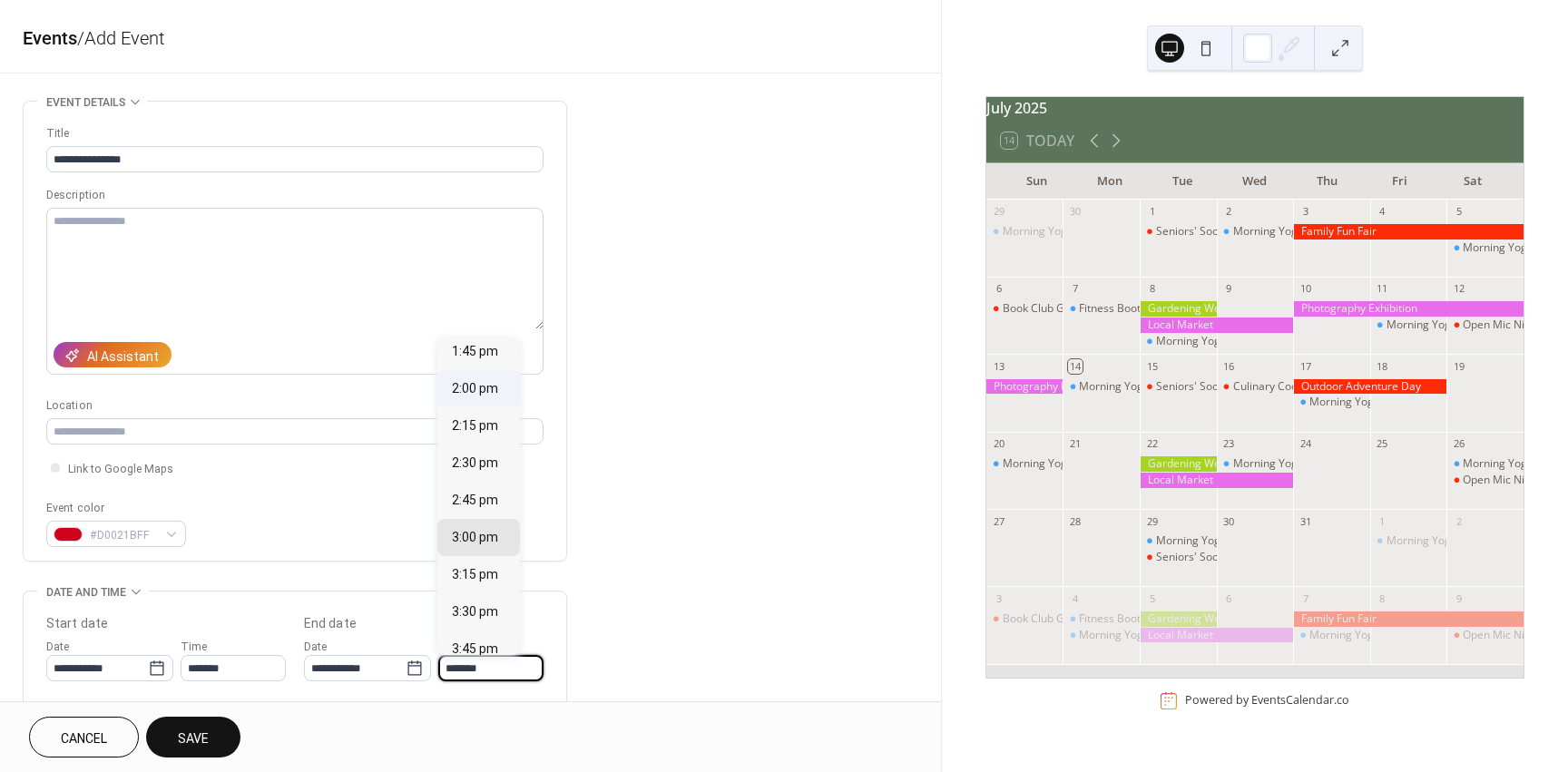 type on "*******" 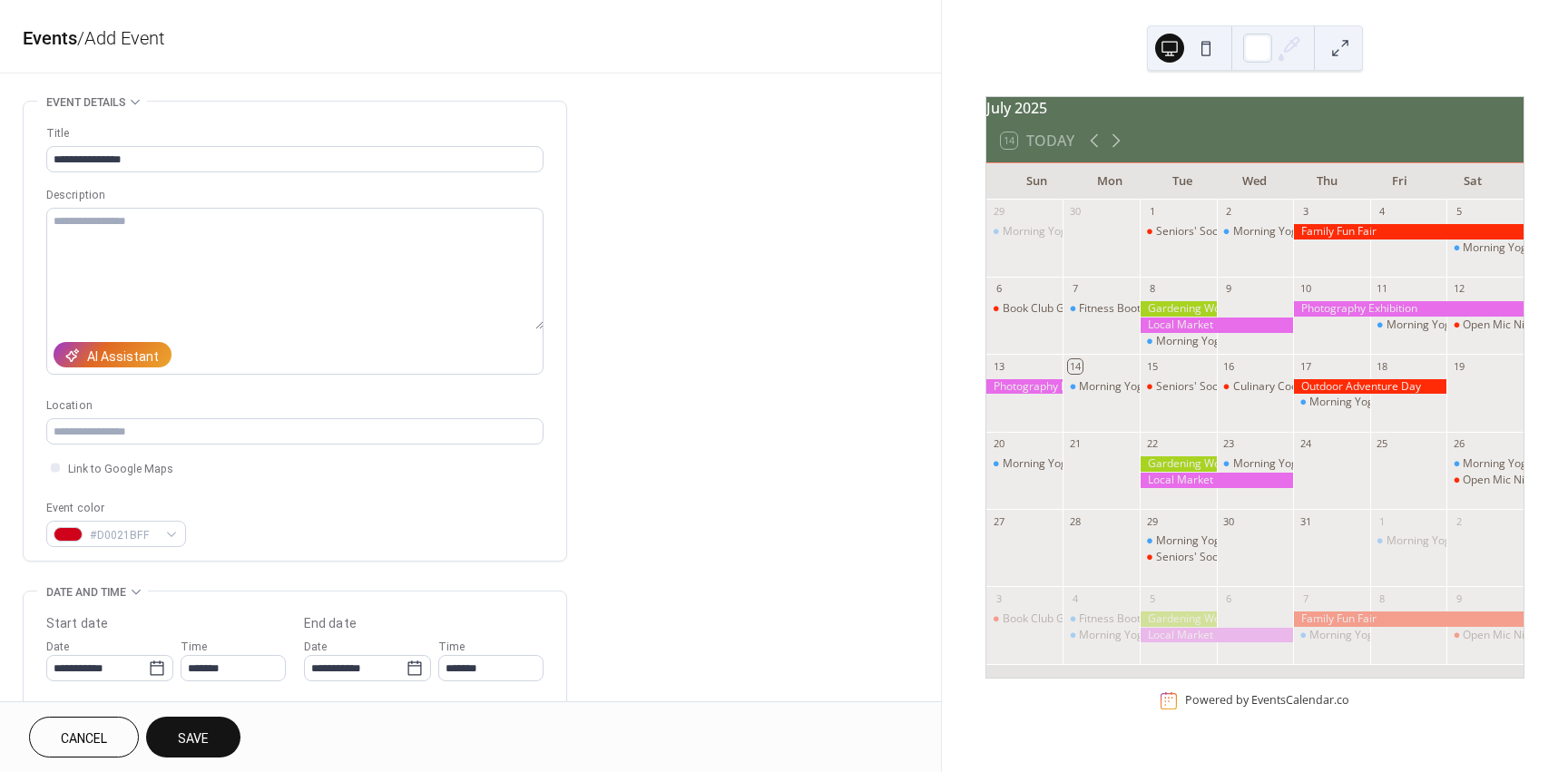 click on "Save" at bounding box center (193, 737) 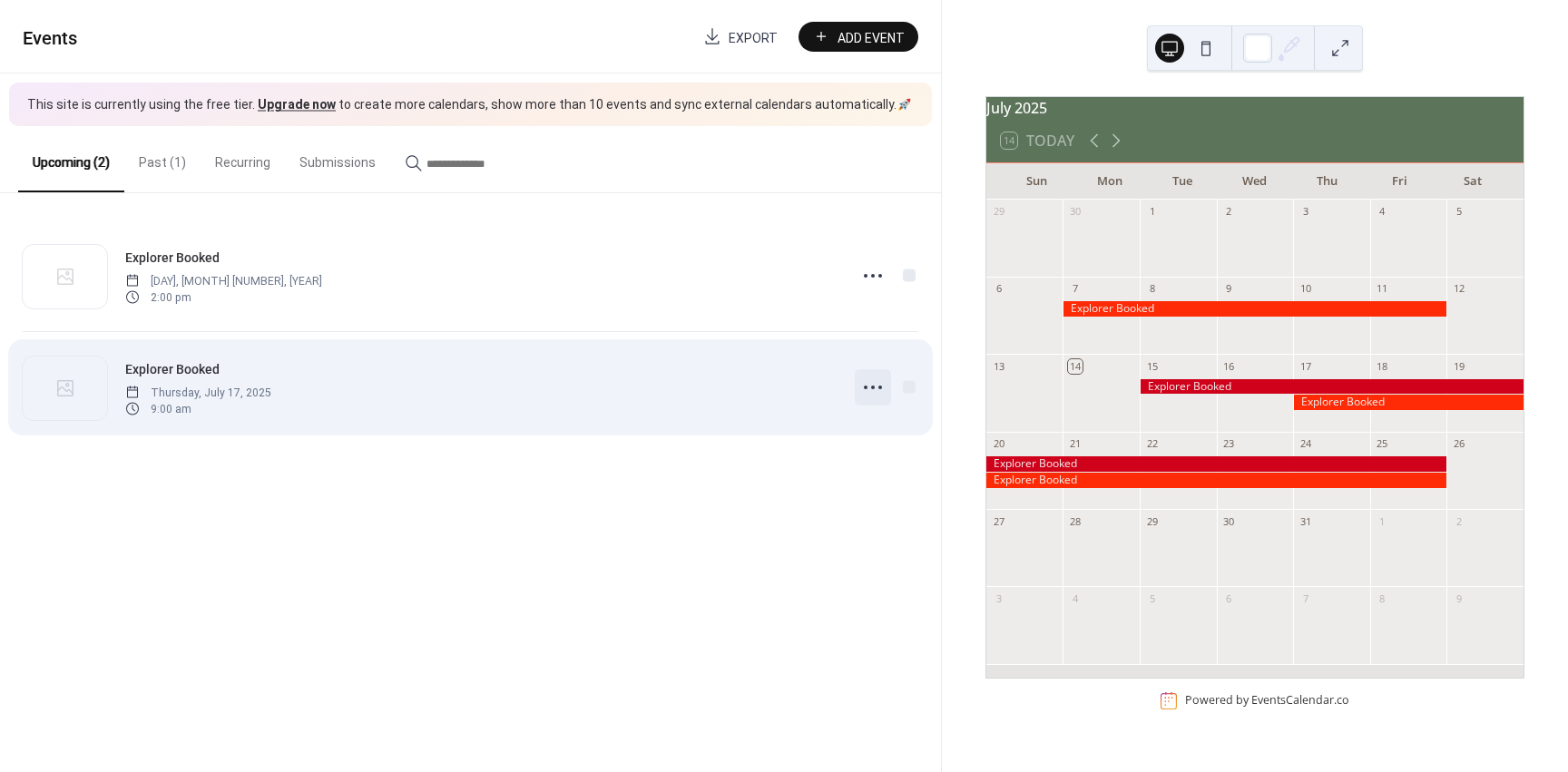 click 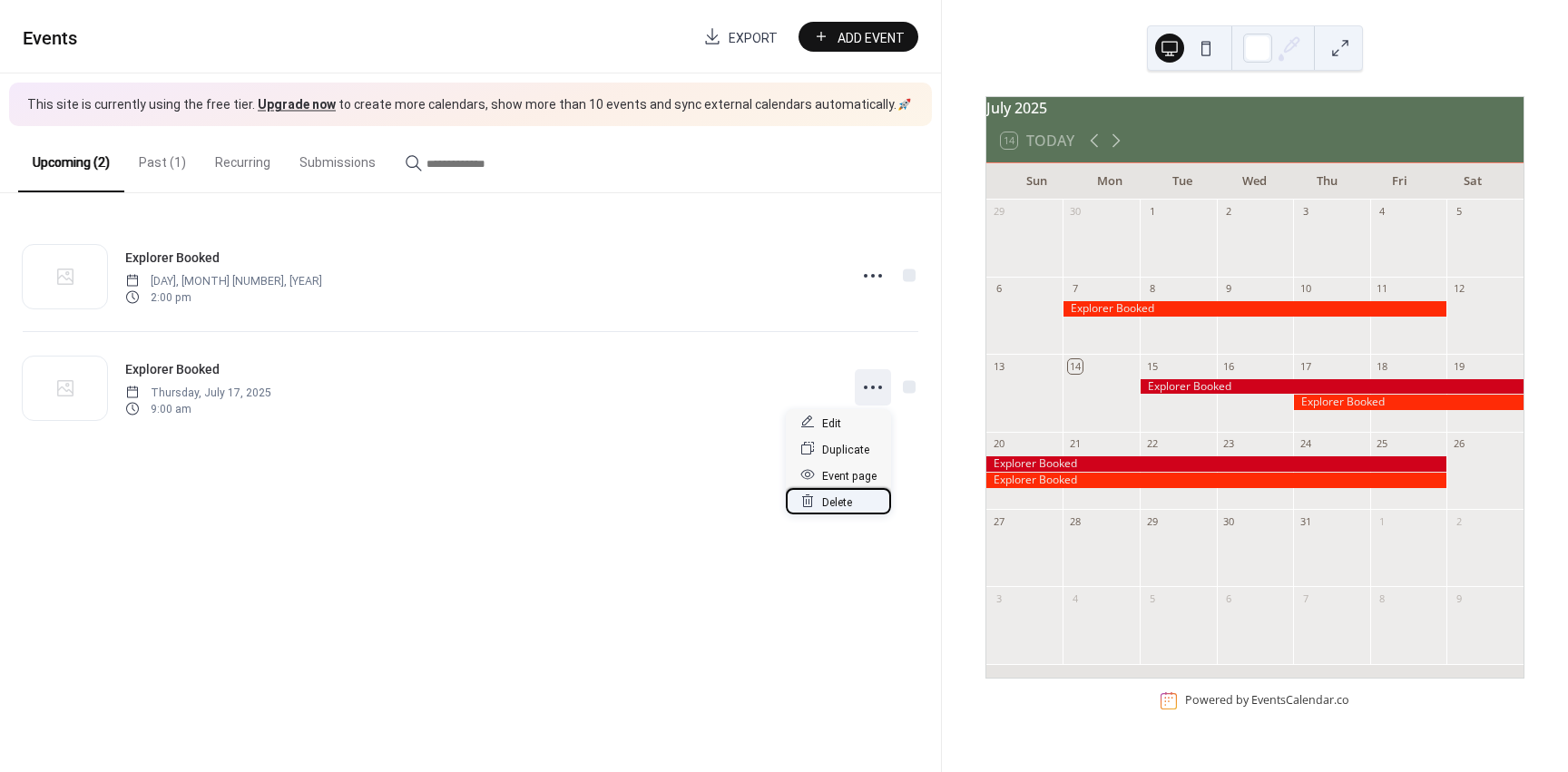click on "Delete" at bounding box center [837, 502] 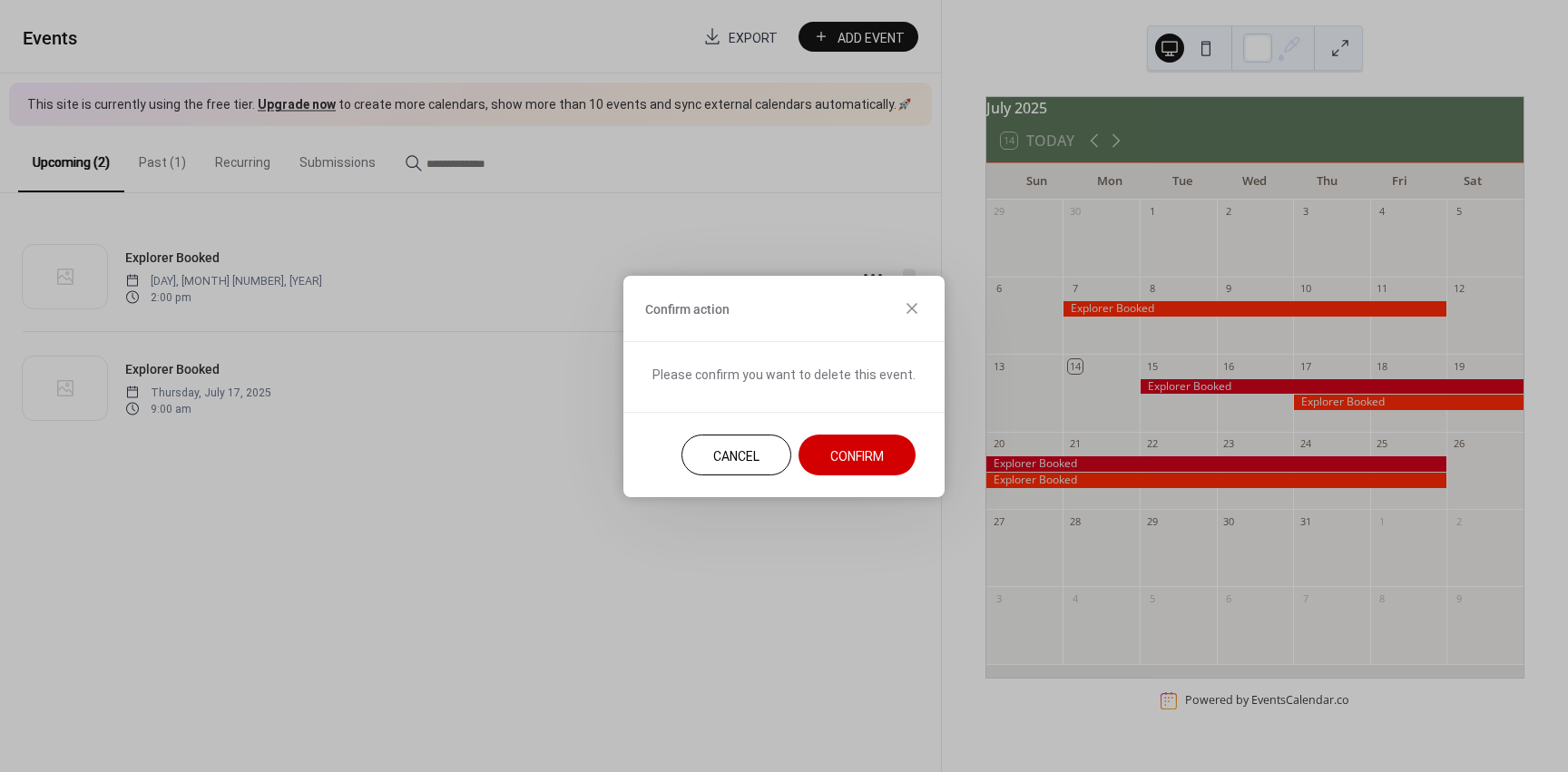 click on "Confirm" at bounding box center [857, 455] 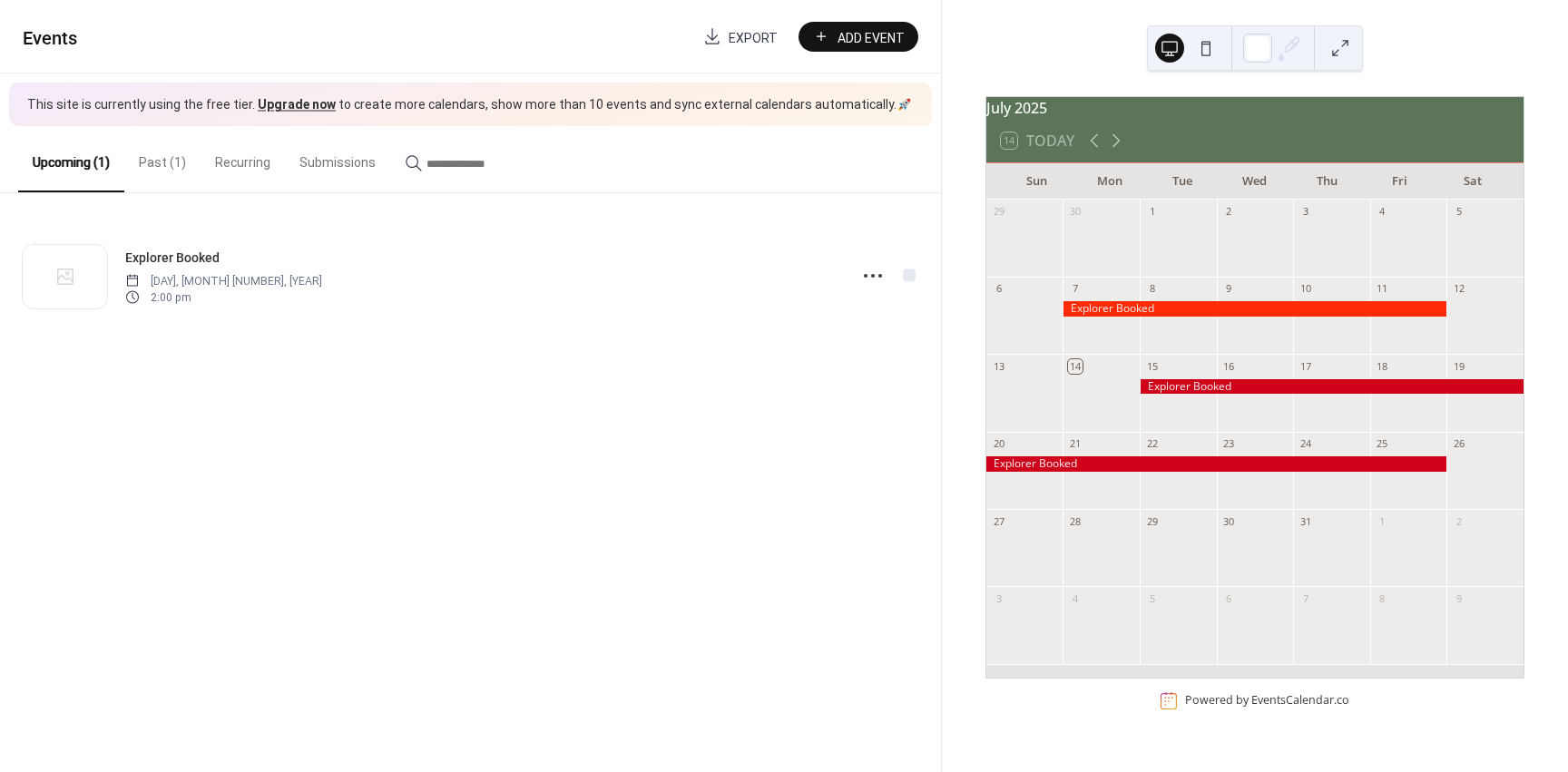 click at bounding box center [1101, 324] 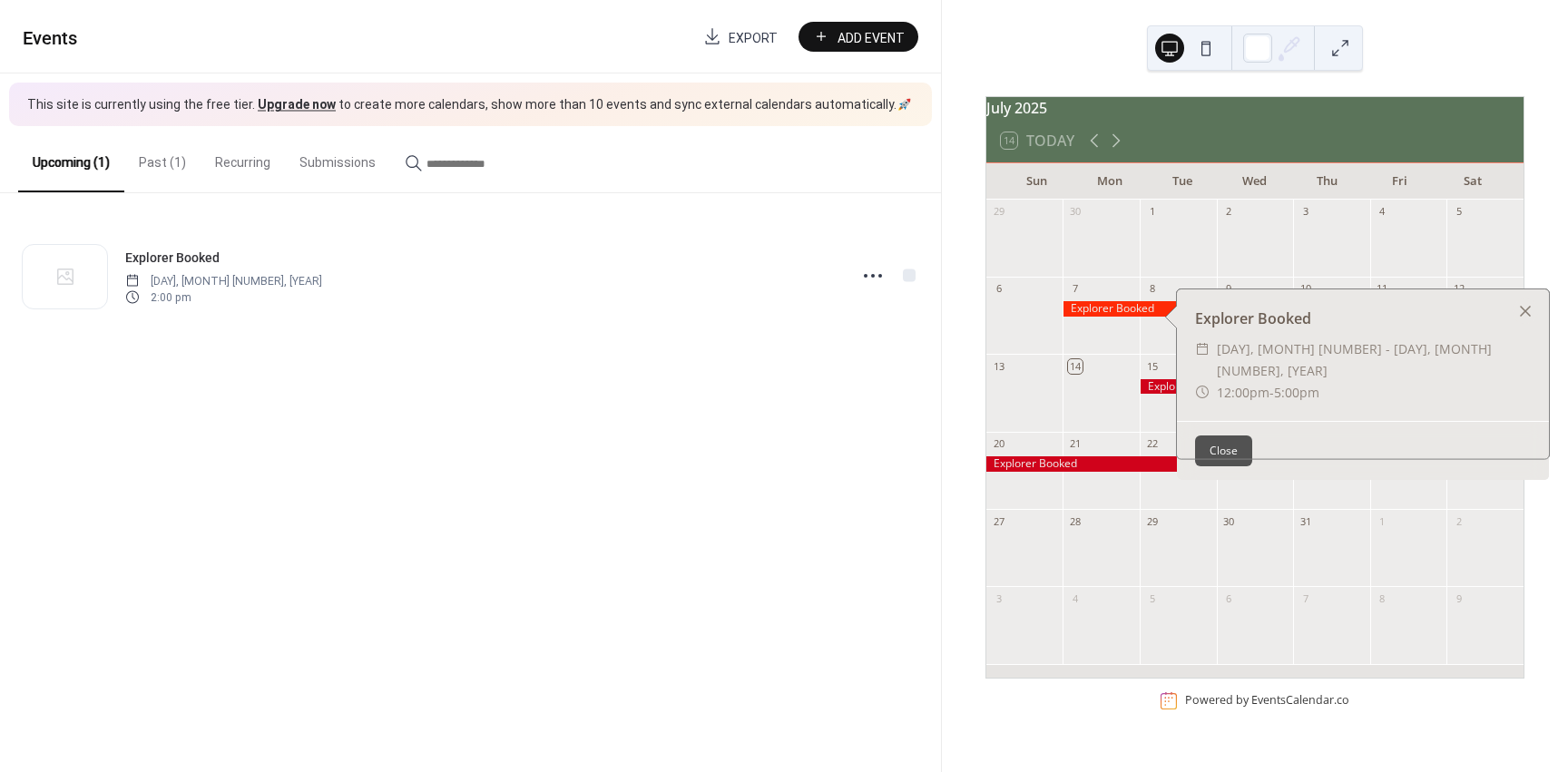 click on "Close" at bounding box center (1223, 451) 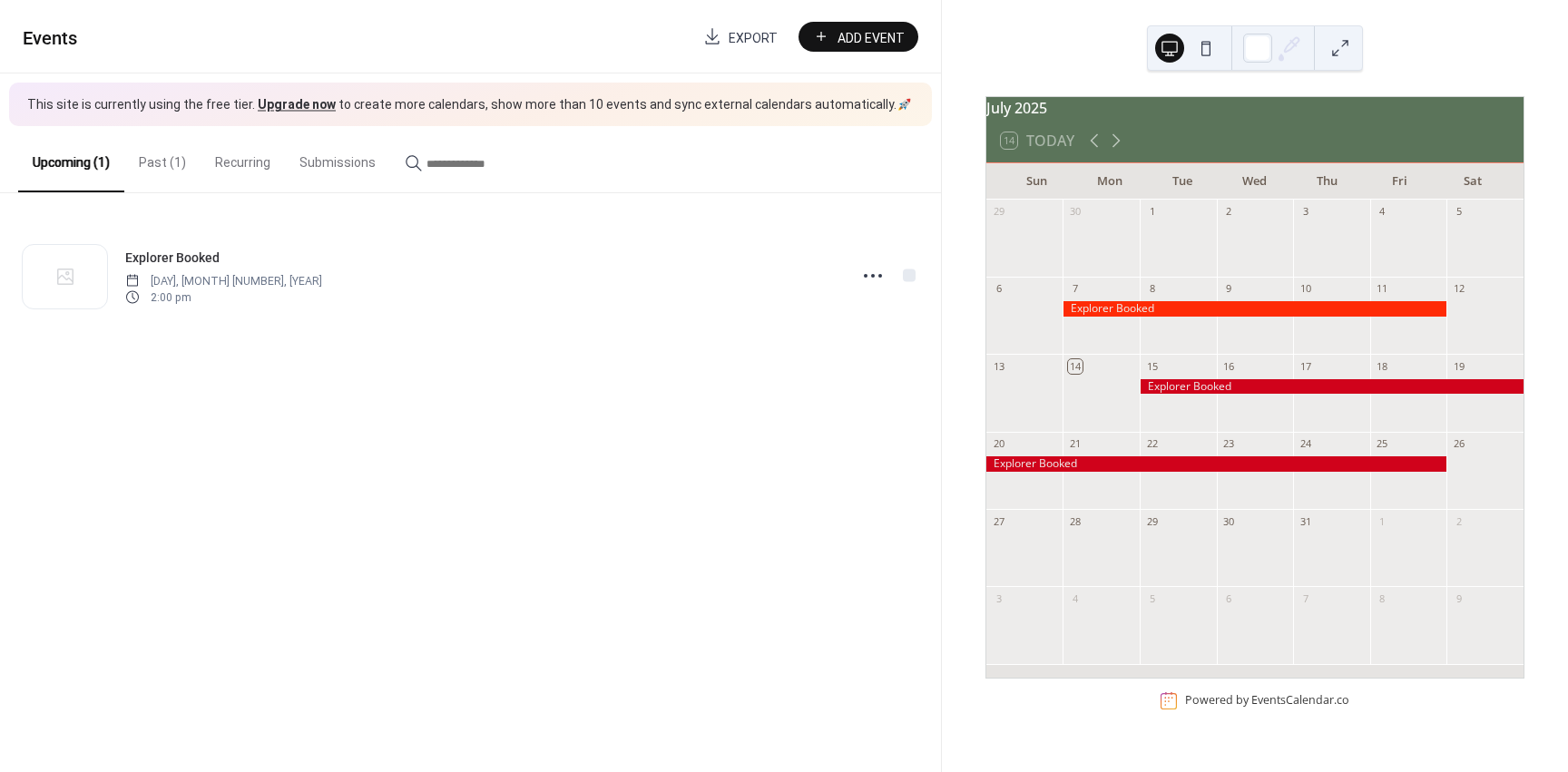 click on "Past (1)" at bounding box center (162, 158) 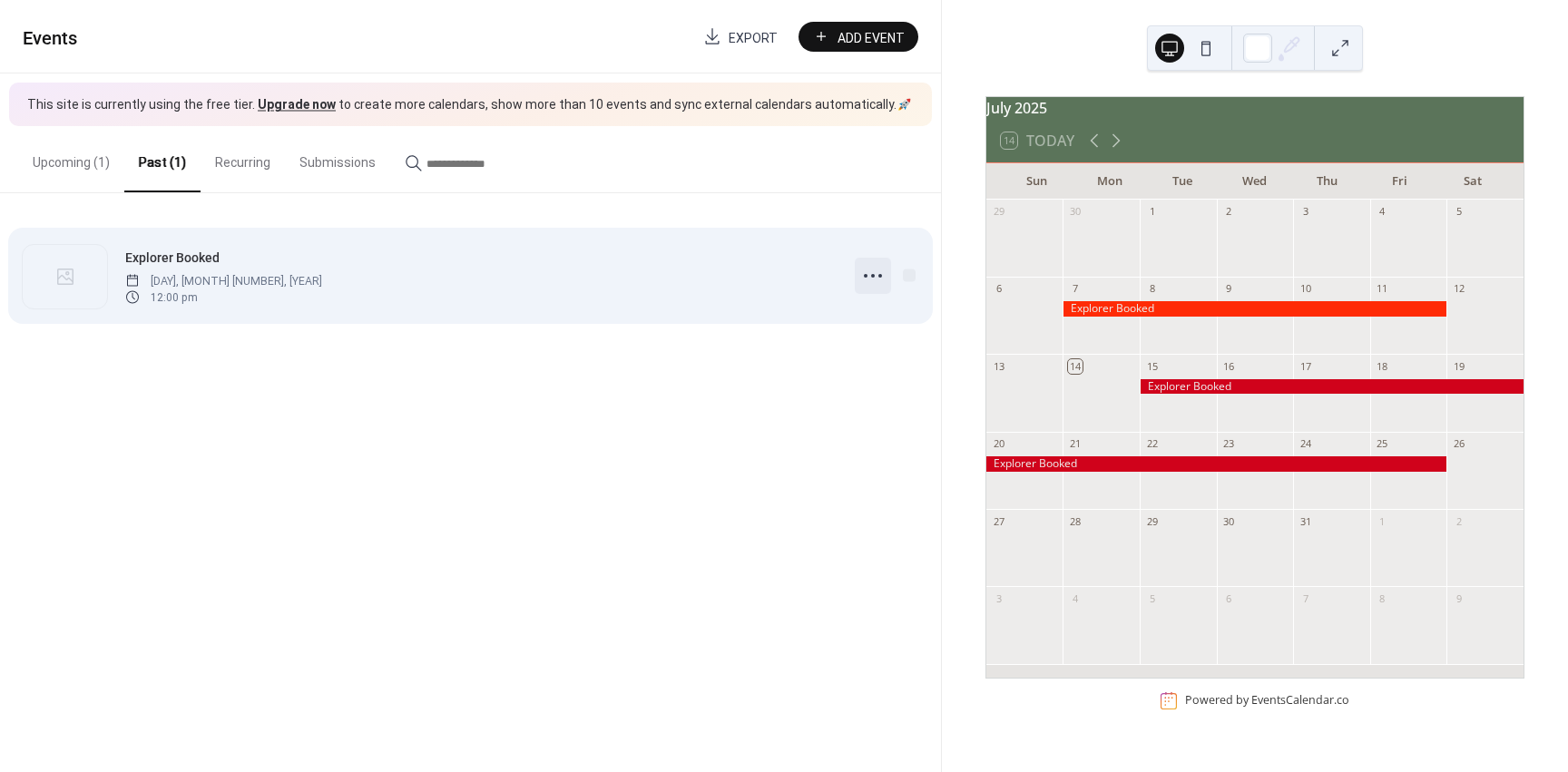 click 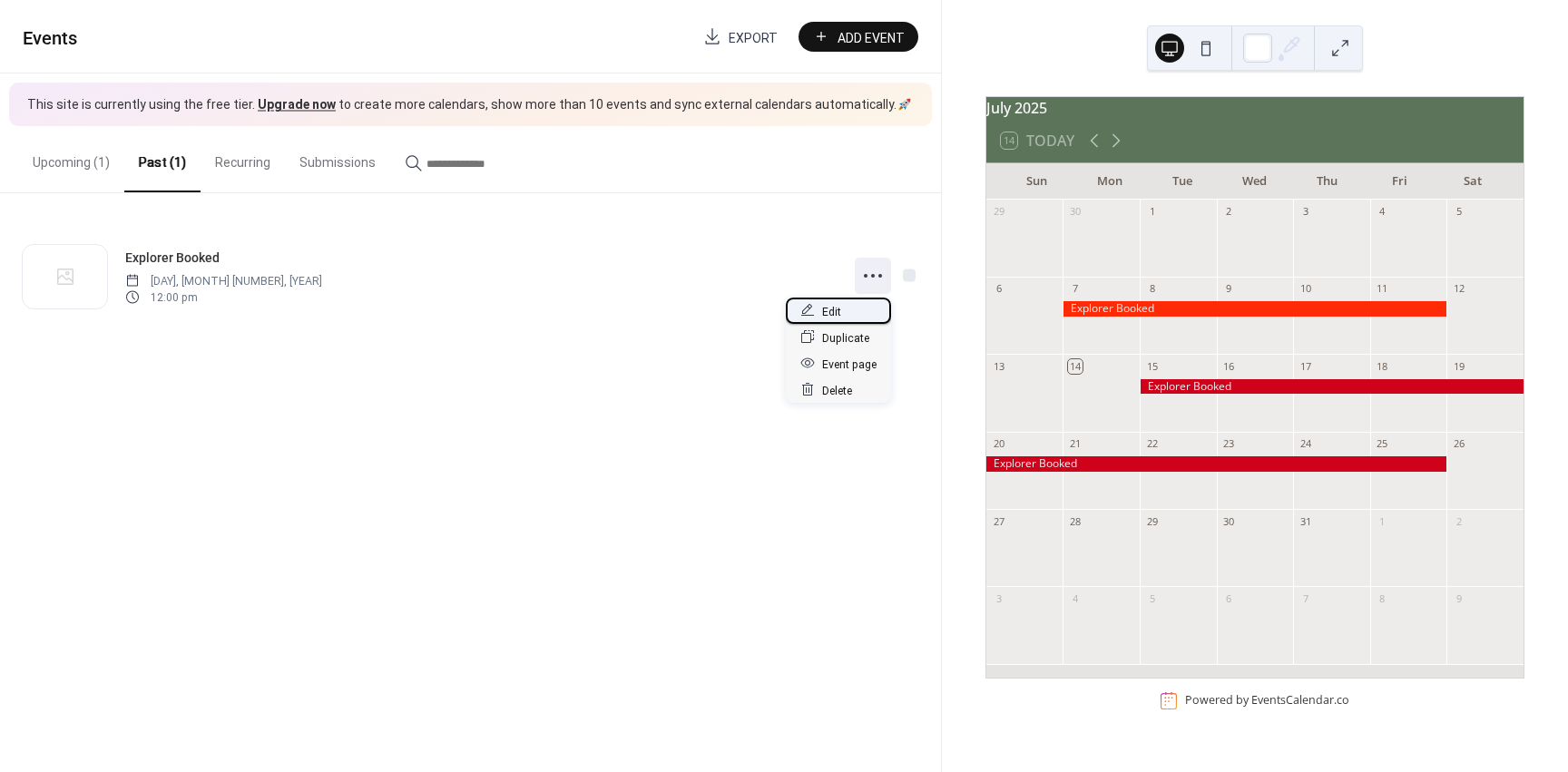 click on "Edit" at bounding box center [831, 311] 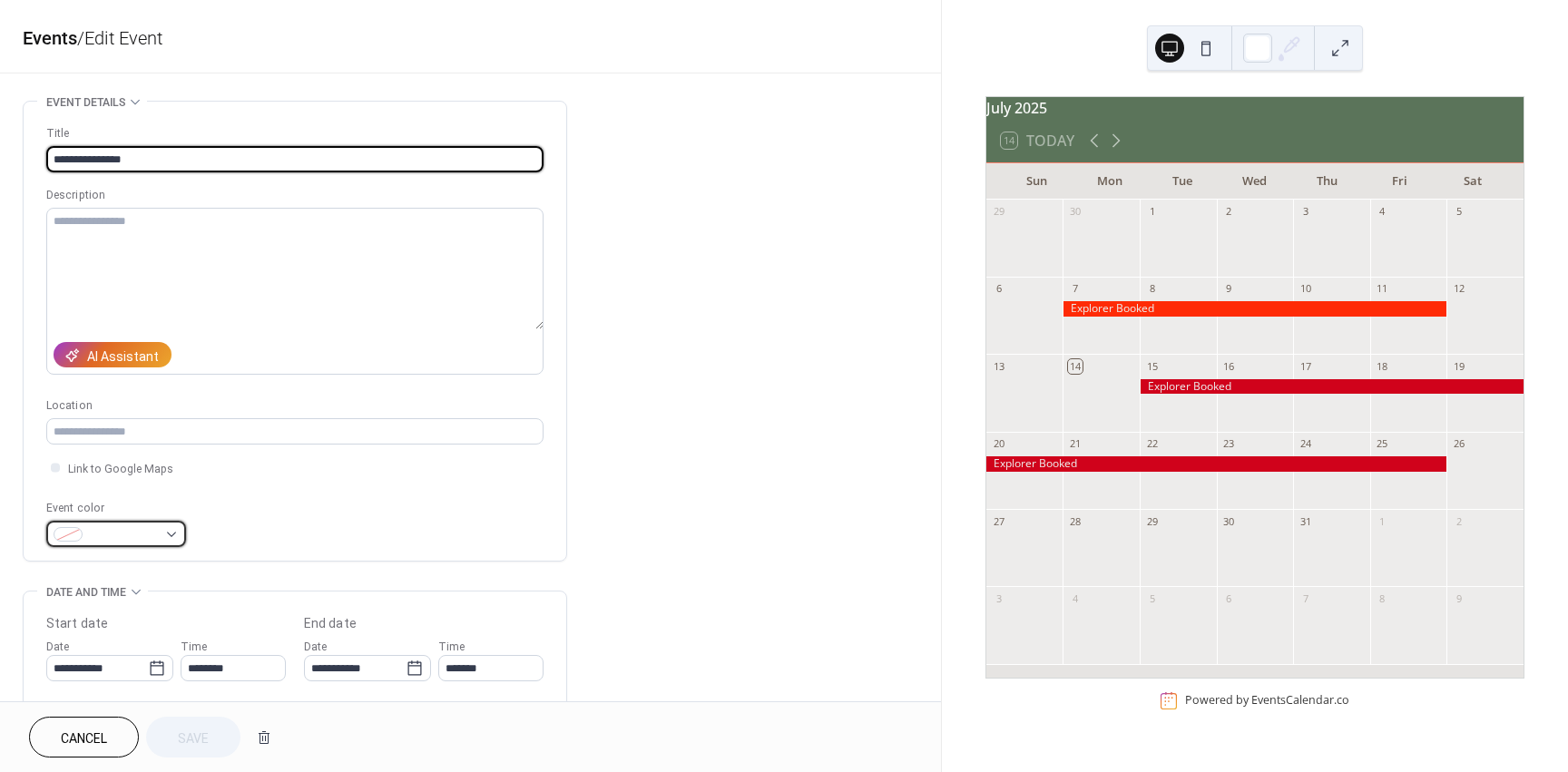 click at bounding box center (116, 533) 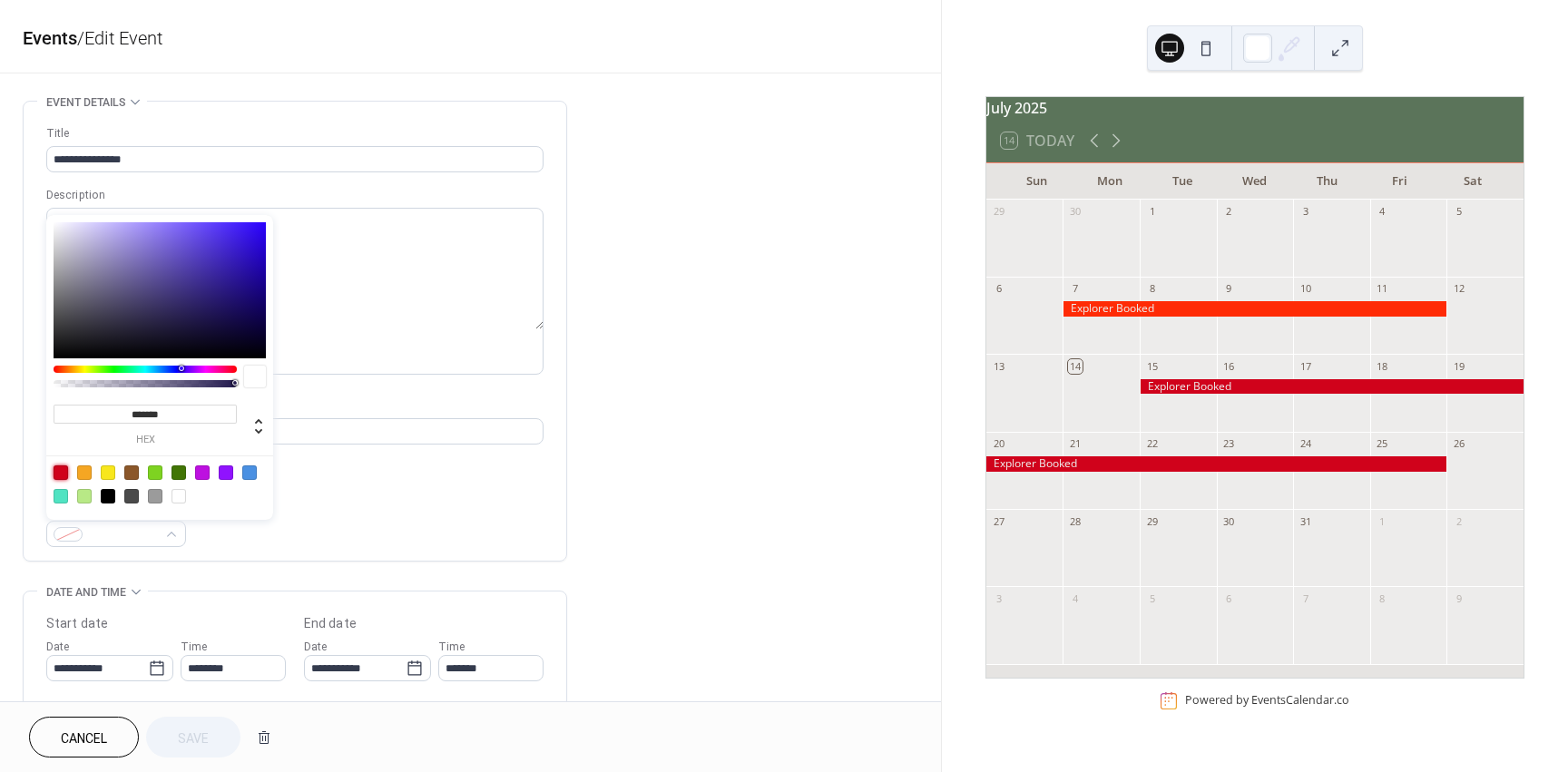 click at bounding box center (61, 473) 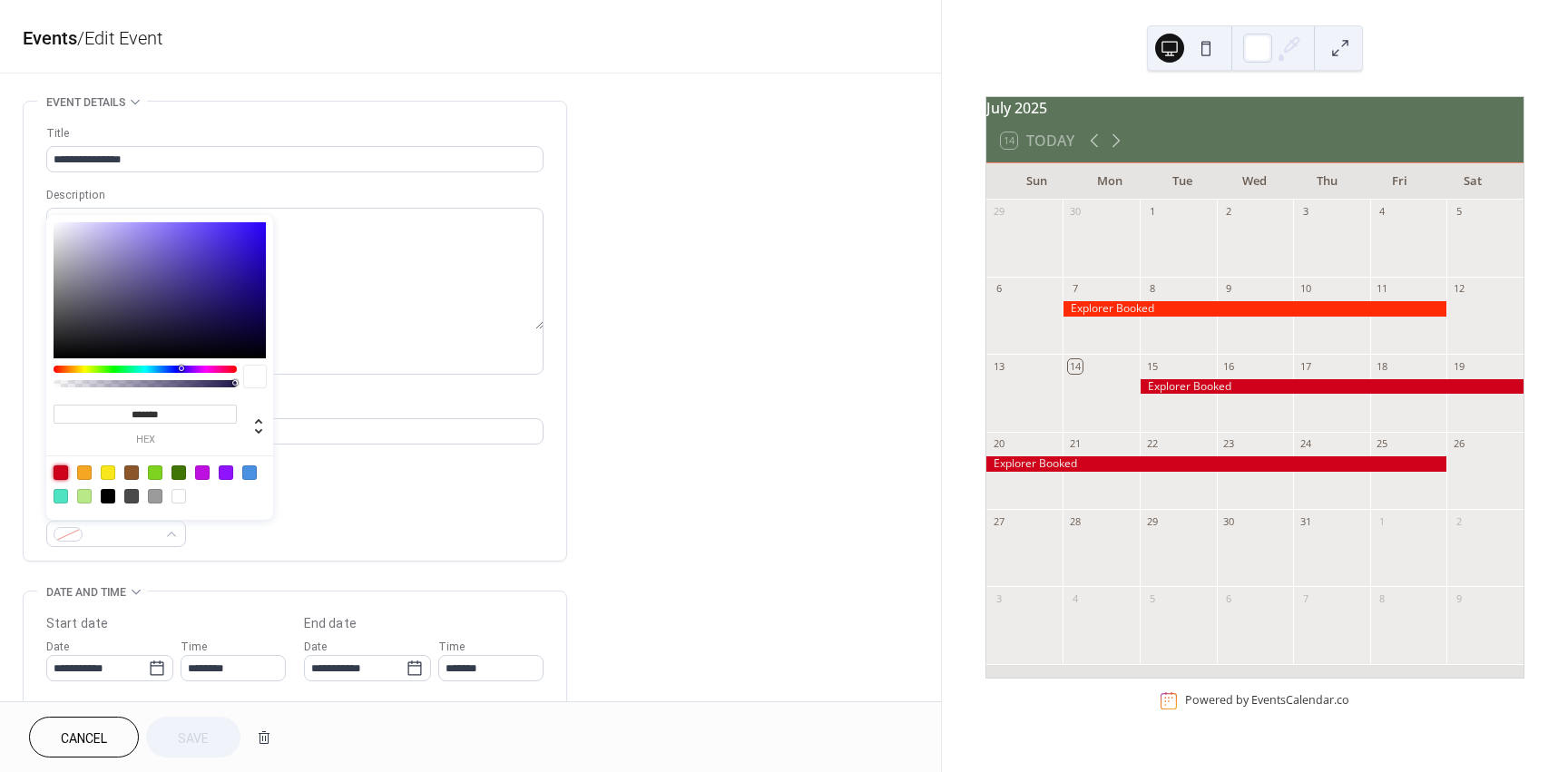 type on "*******" 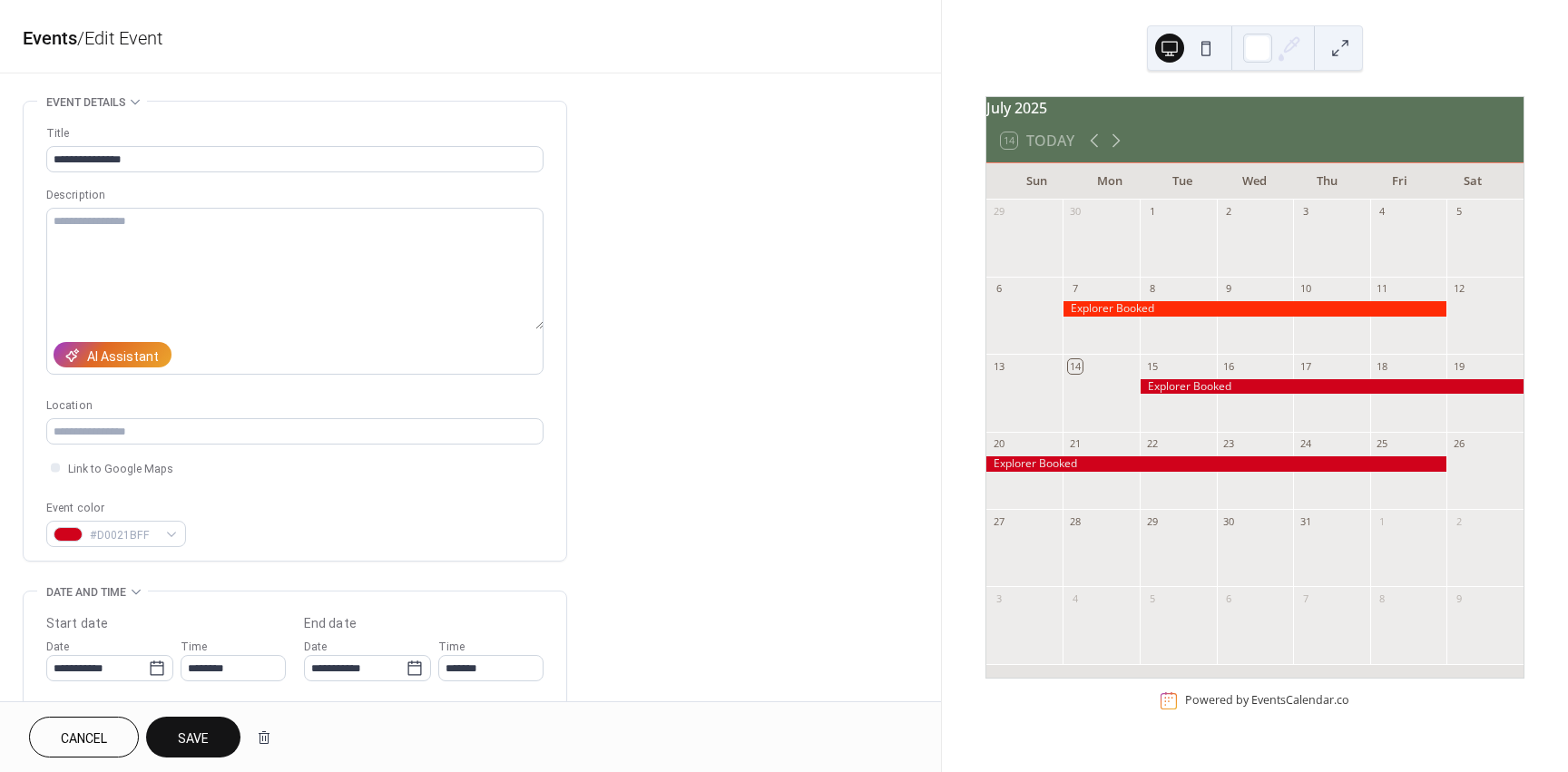 click on "Save" at bounding box center (193, 738) 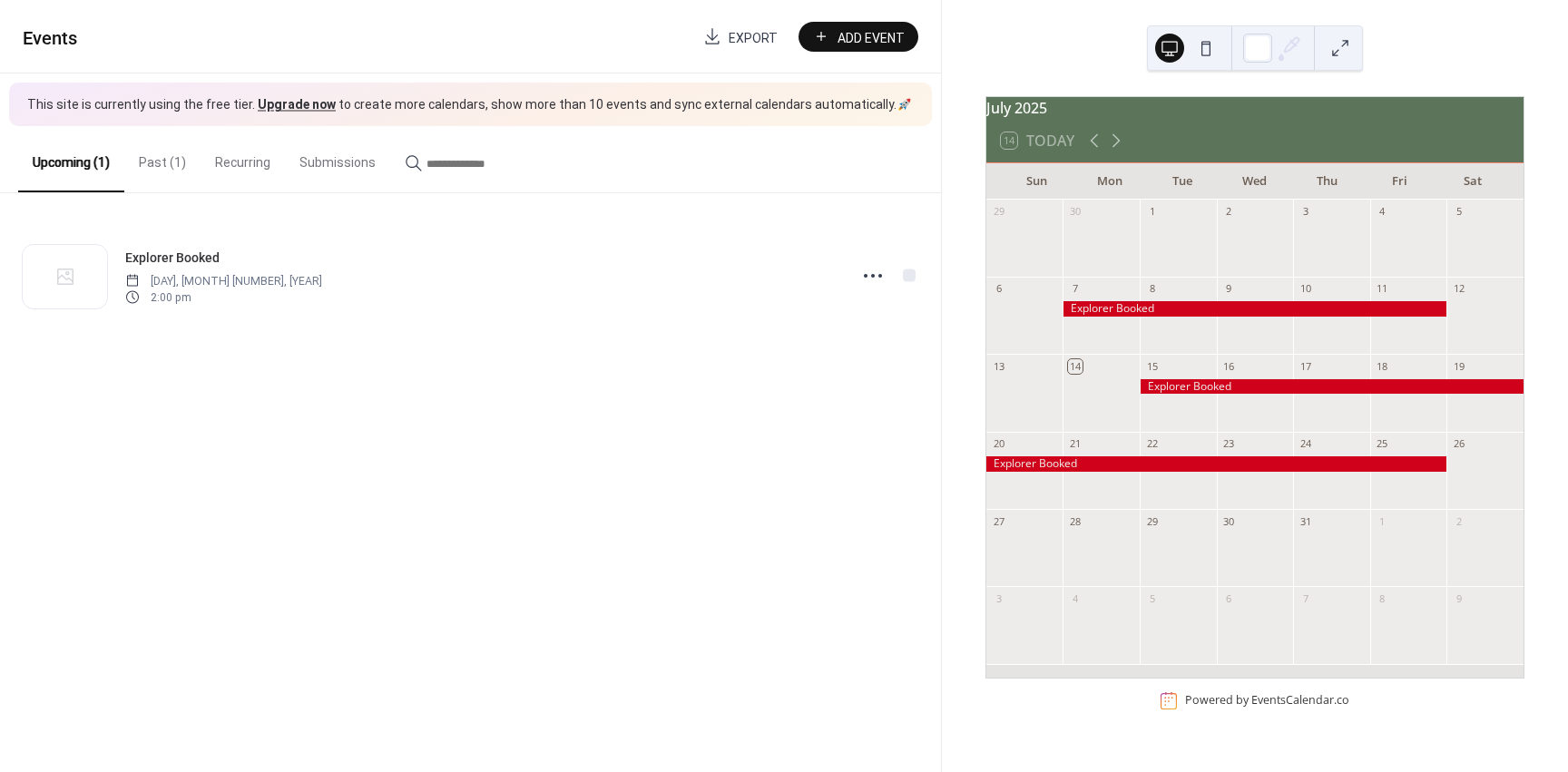 click at bounding box center [1206, 48] 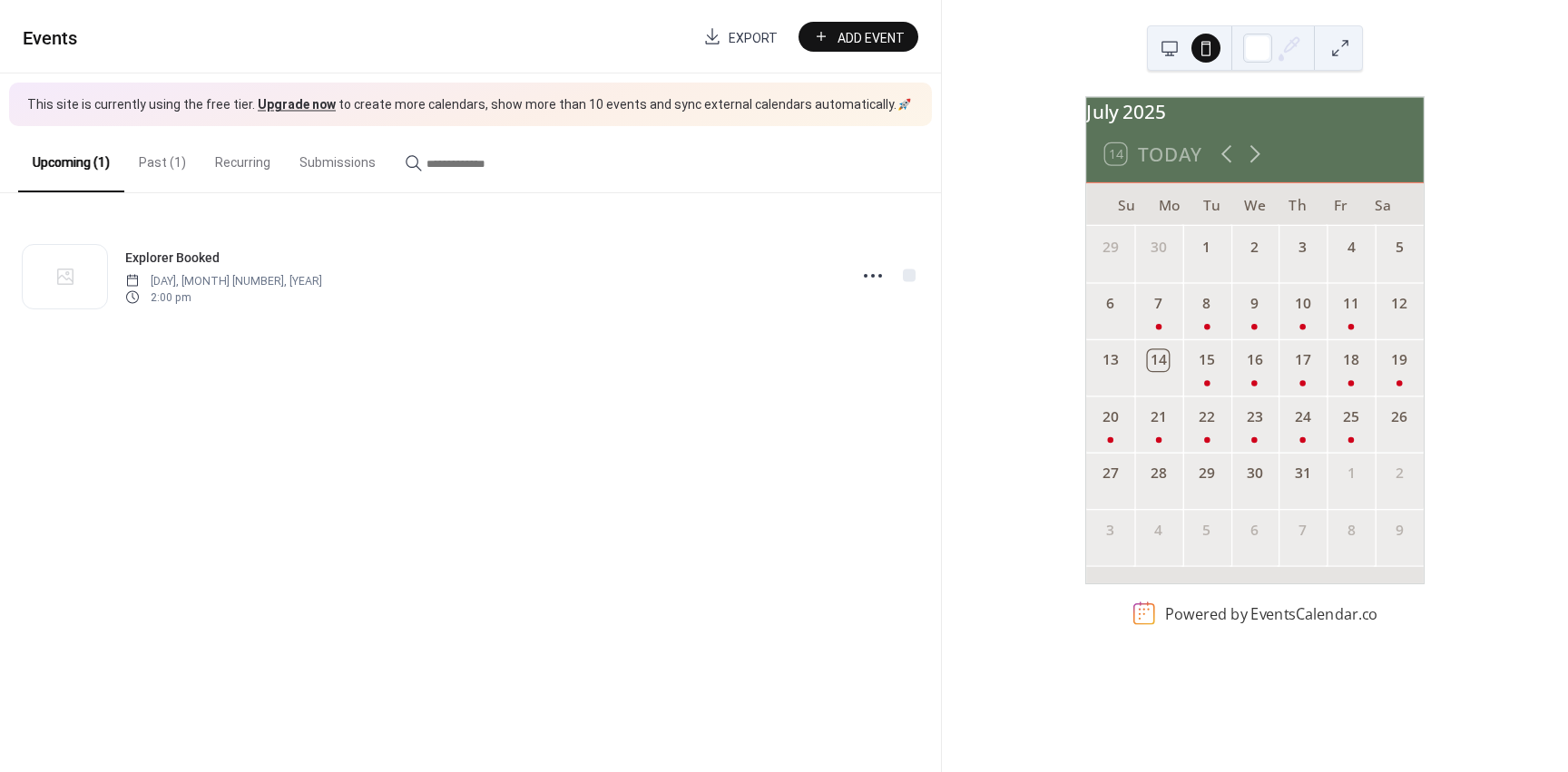 click on "Submissions" at bounding box center (338, 158) 